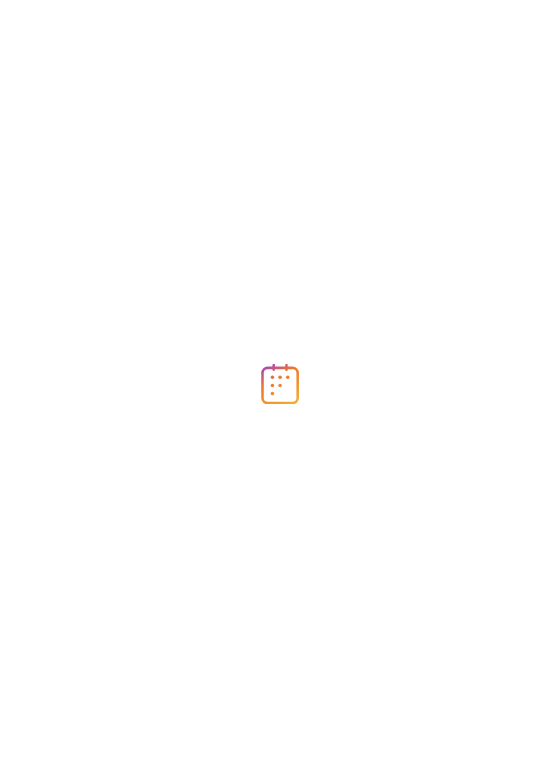 scroll, scrollTop: 0, scrollLeft: 0, axis: both 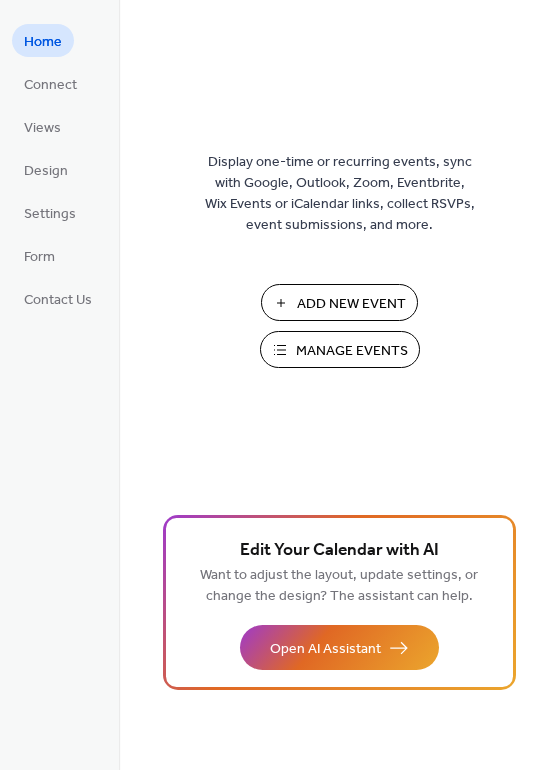 click on "Add New Event" at bounding box center [351, 304] 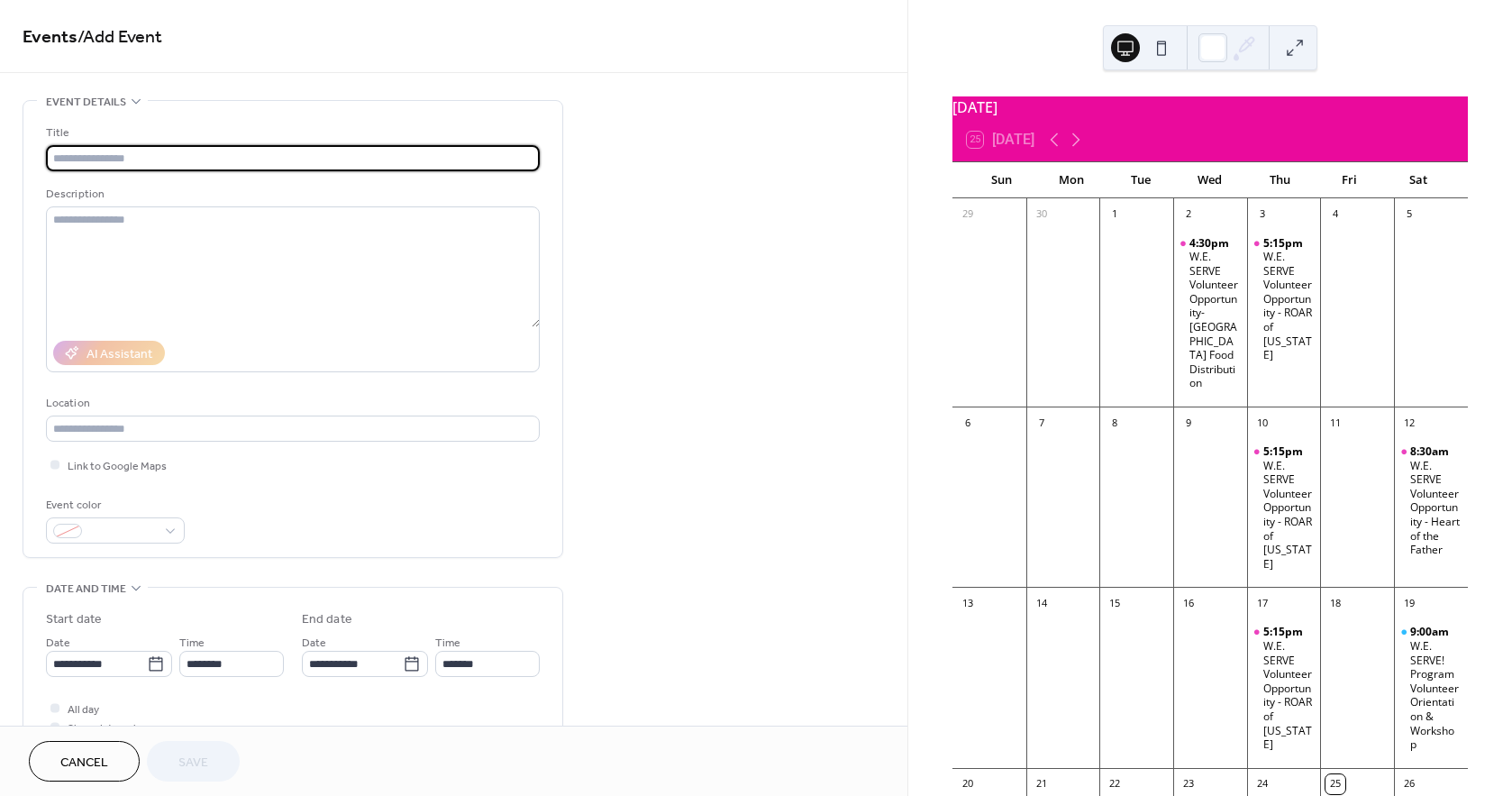 scroll, scrollTop: 0, scrollLeft: 0, axis: both 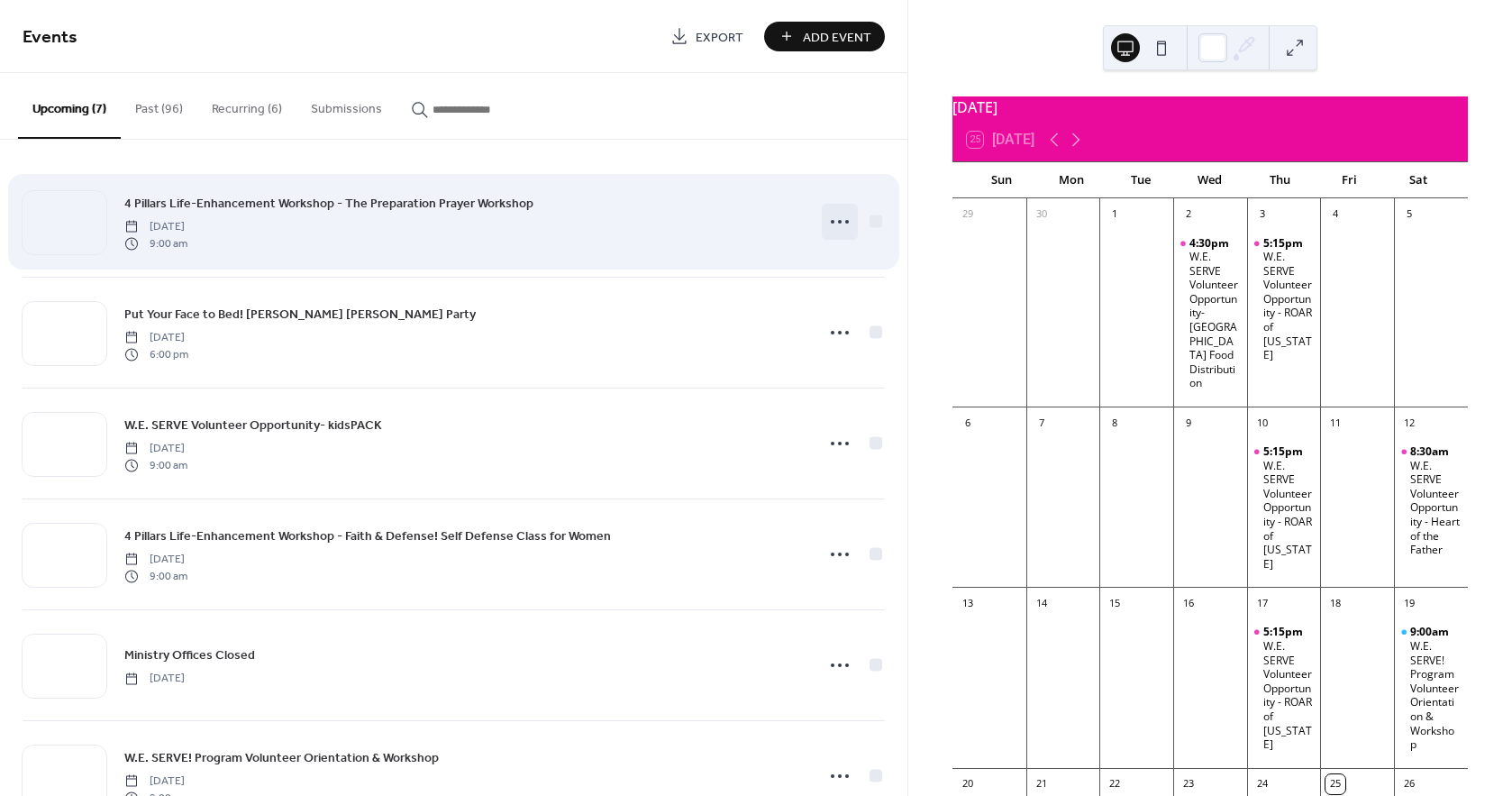 click 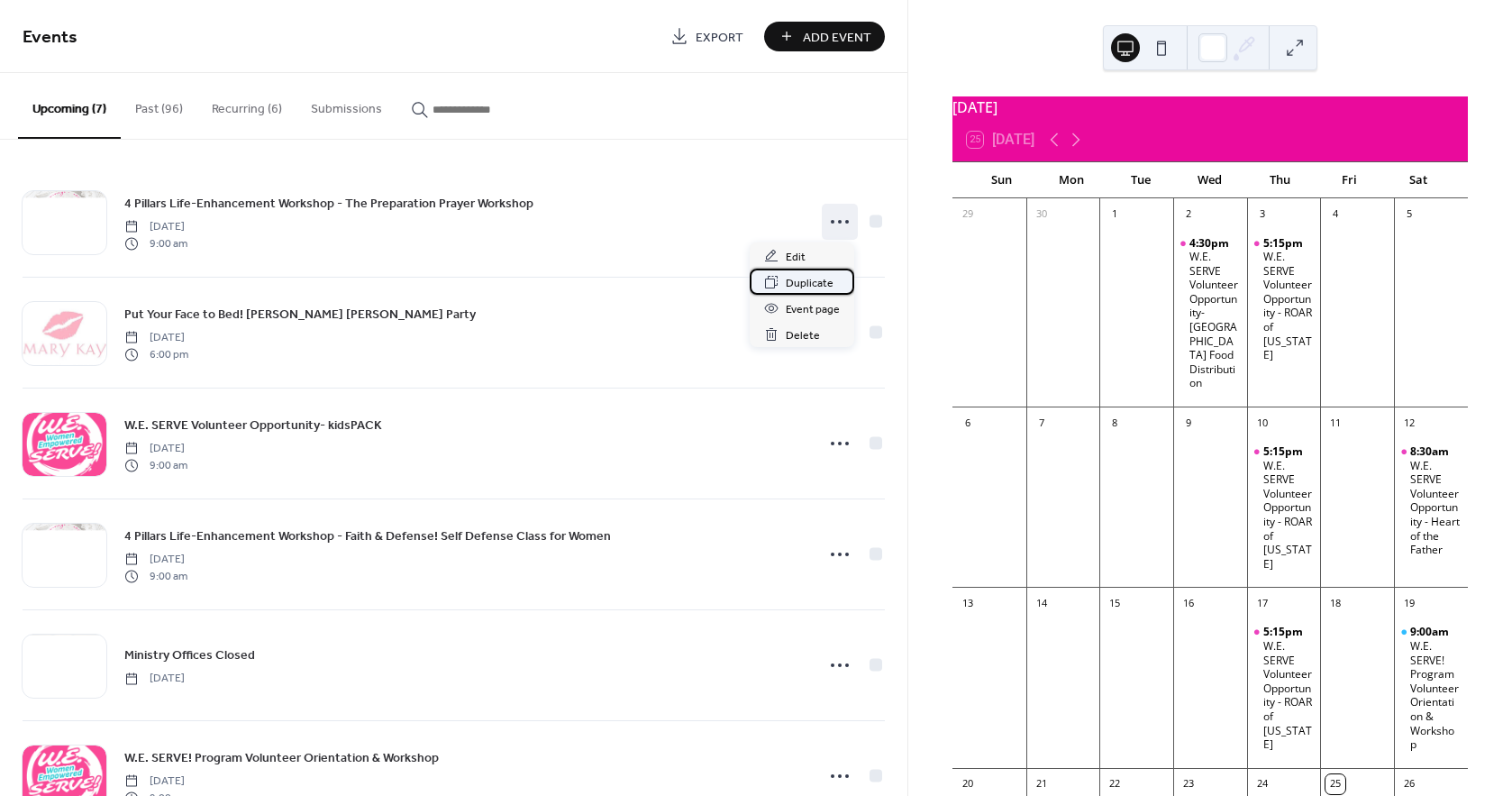 click on "Duplicate" at bounding box center (809, 283) 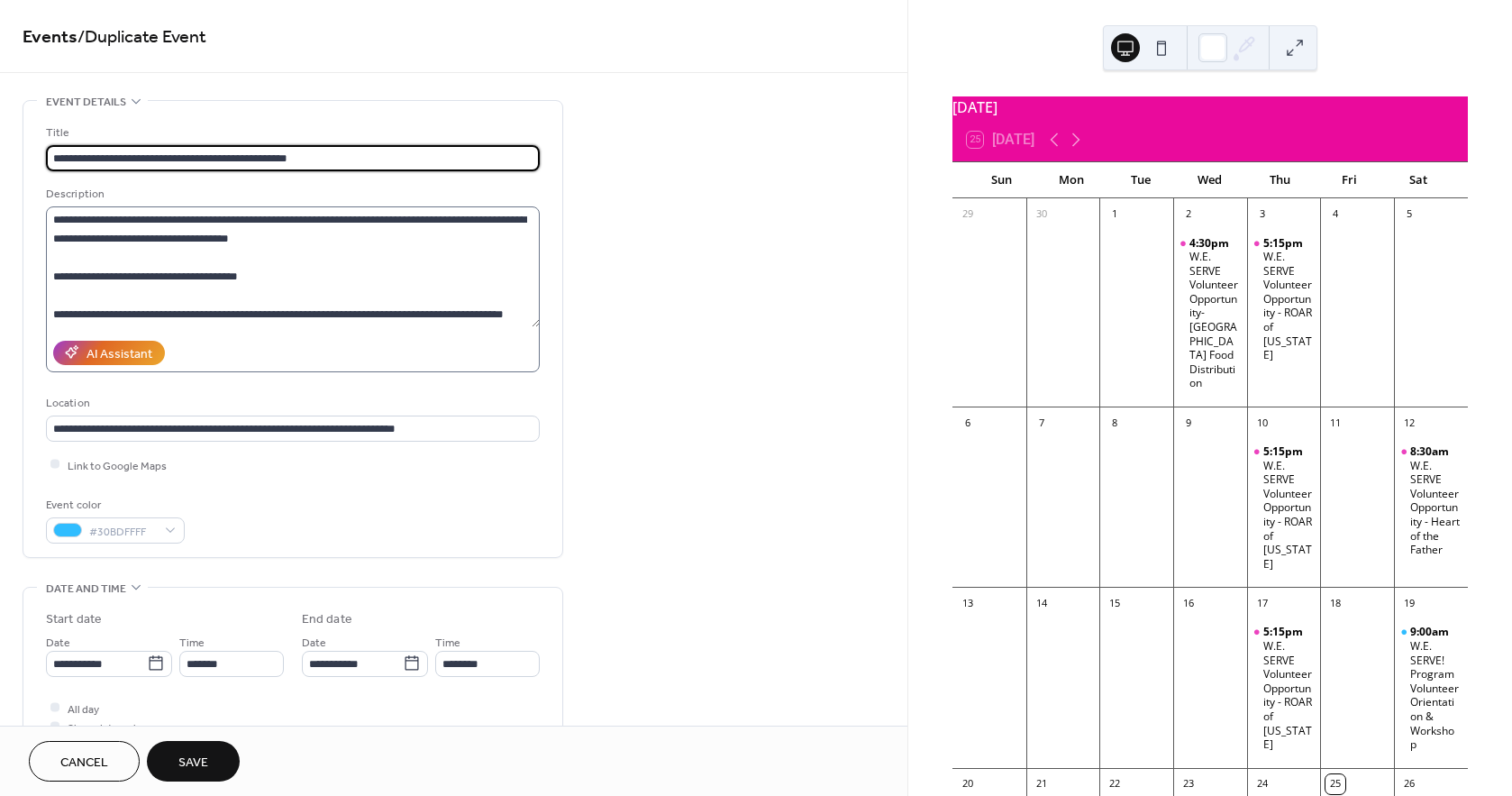 type on "**********" 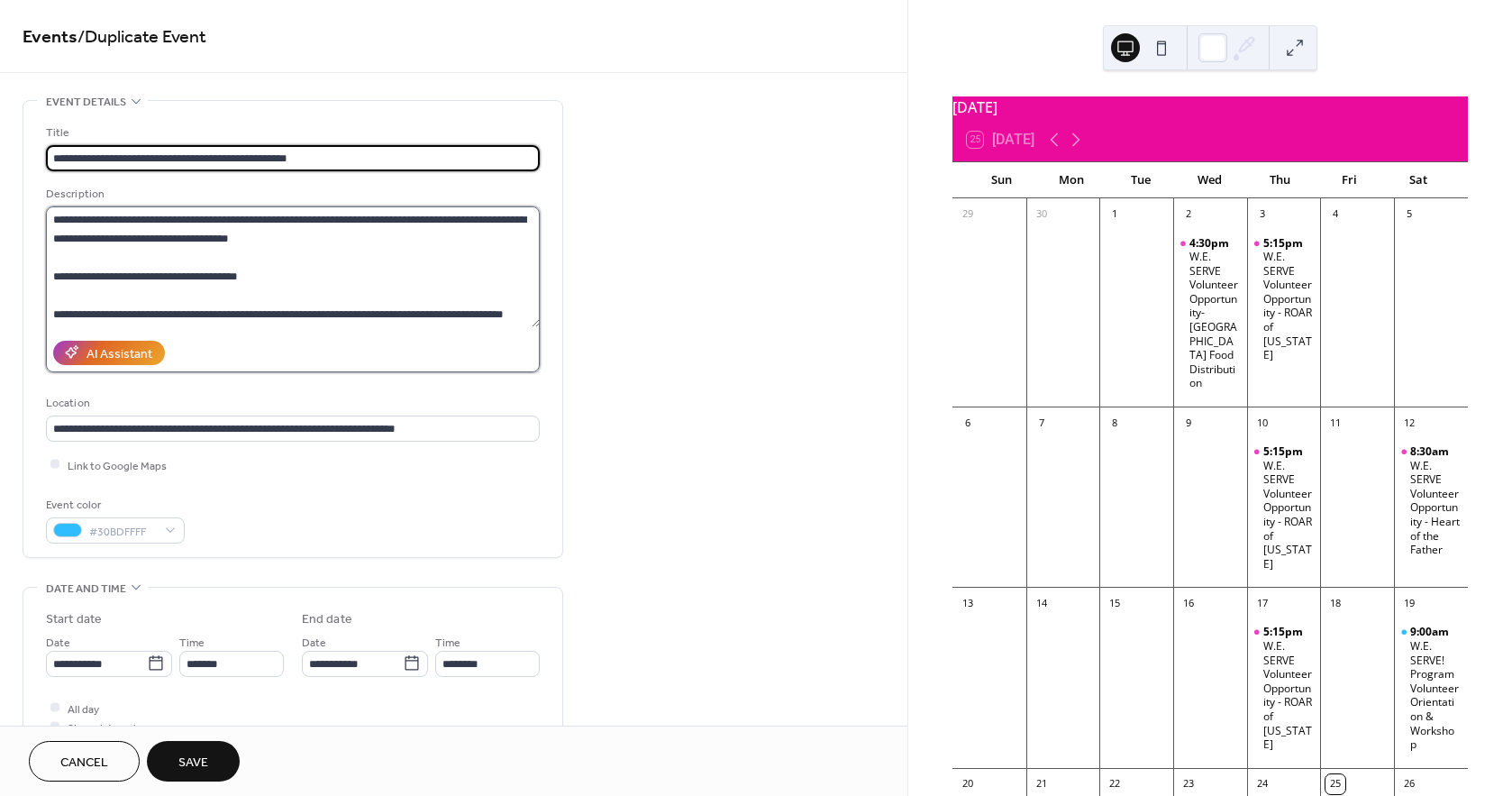 click on "**********" at bounding box center [293, 267] 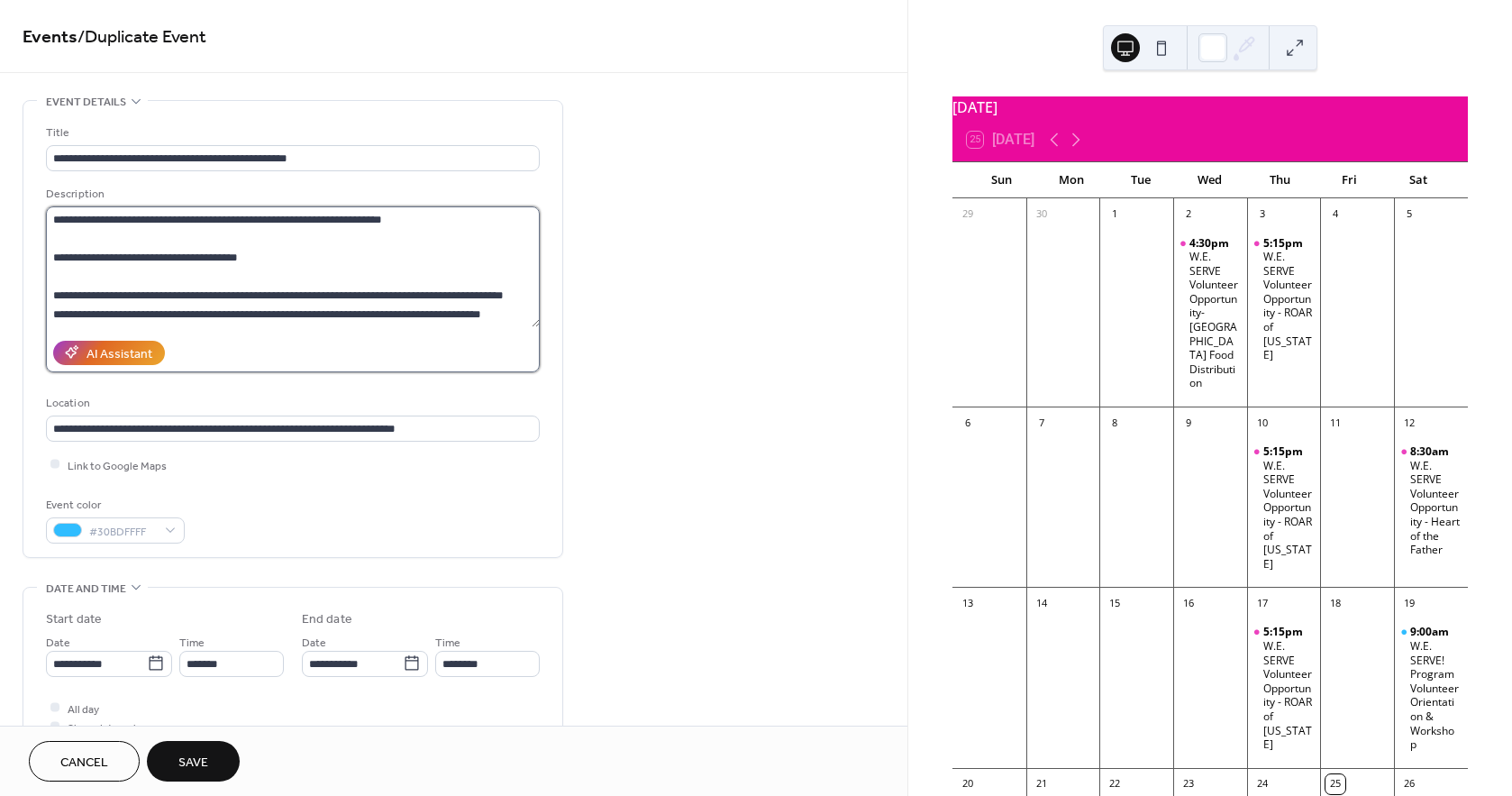 click on "**********" at bounding box center [293, 267] 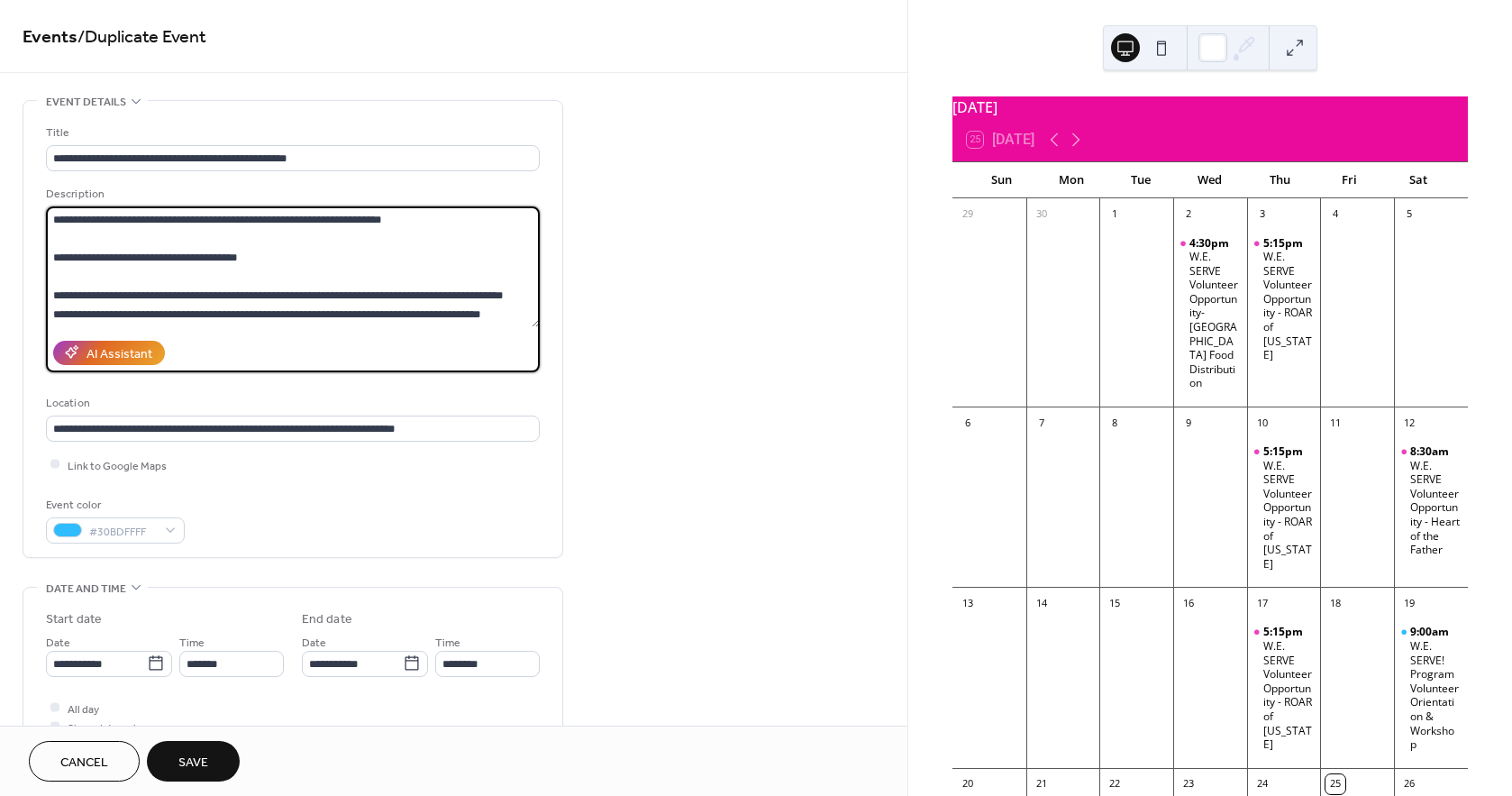 click on "**********" at bounding box center [293, 267] 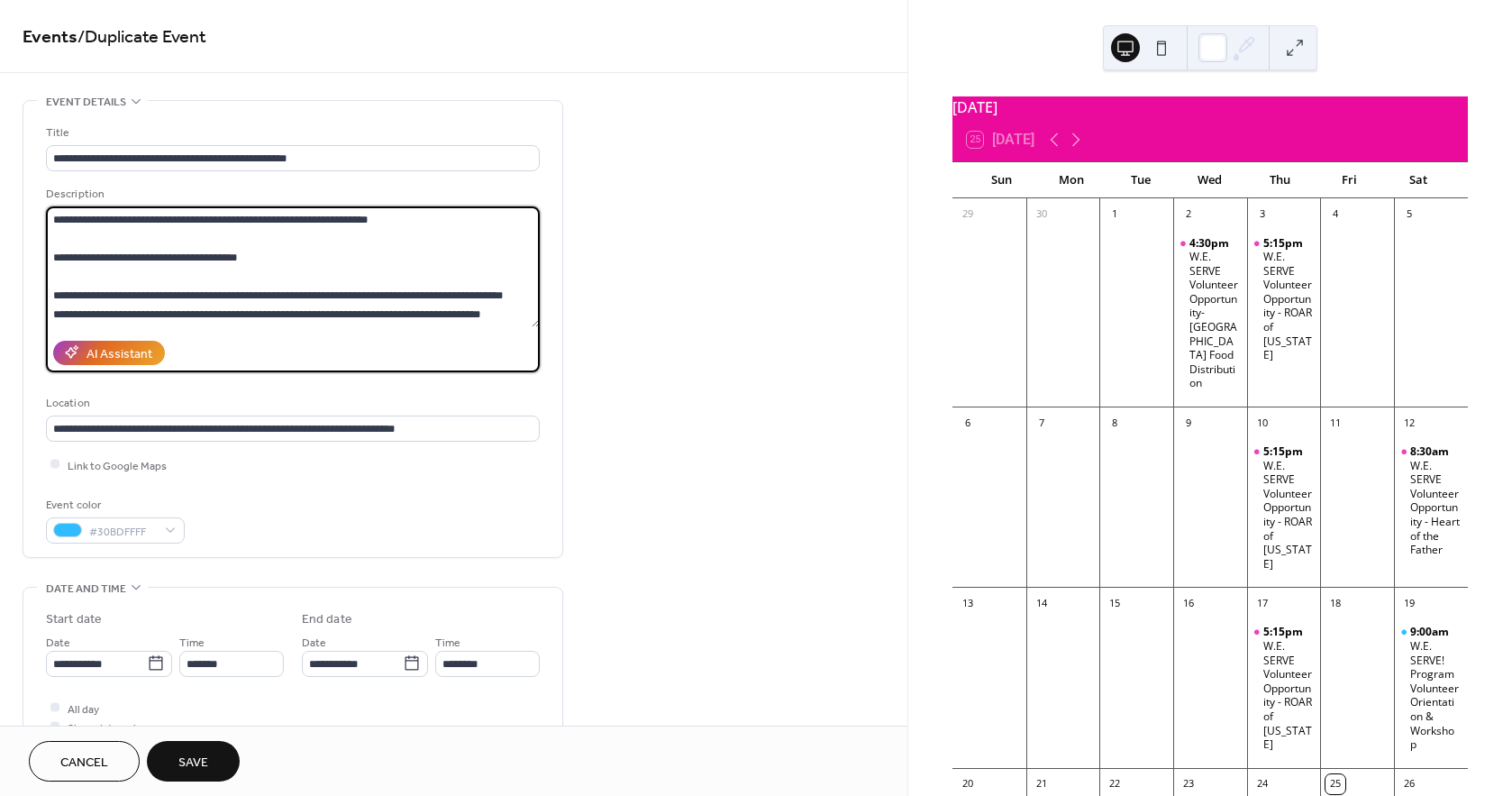 paste on "**********" 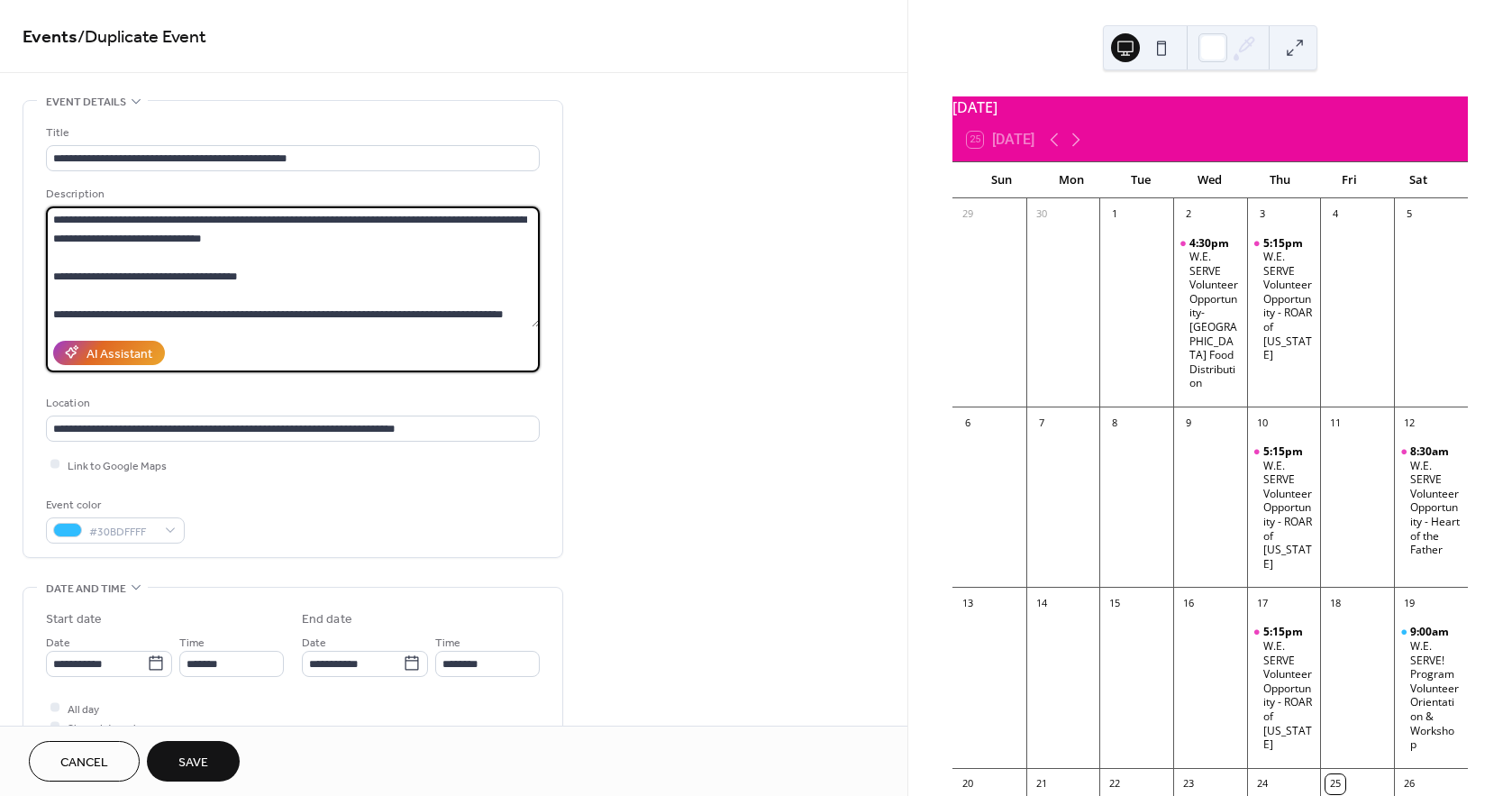 click on "**********" at bounding box center [293, 267] 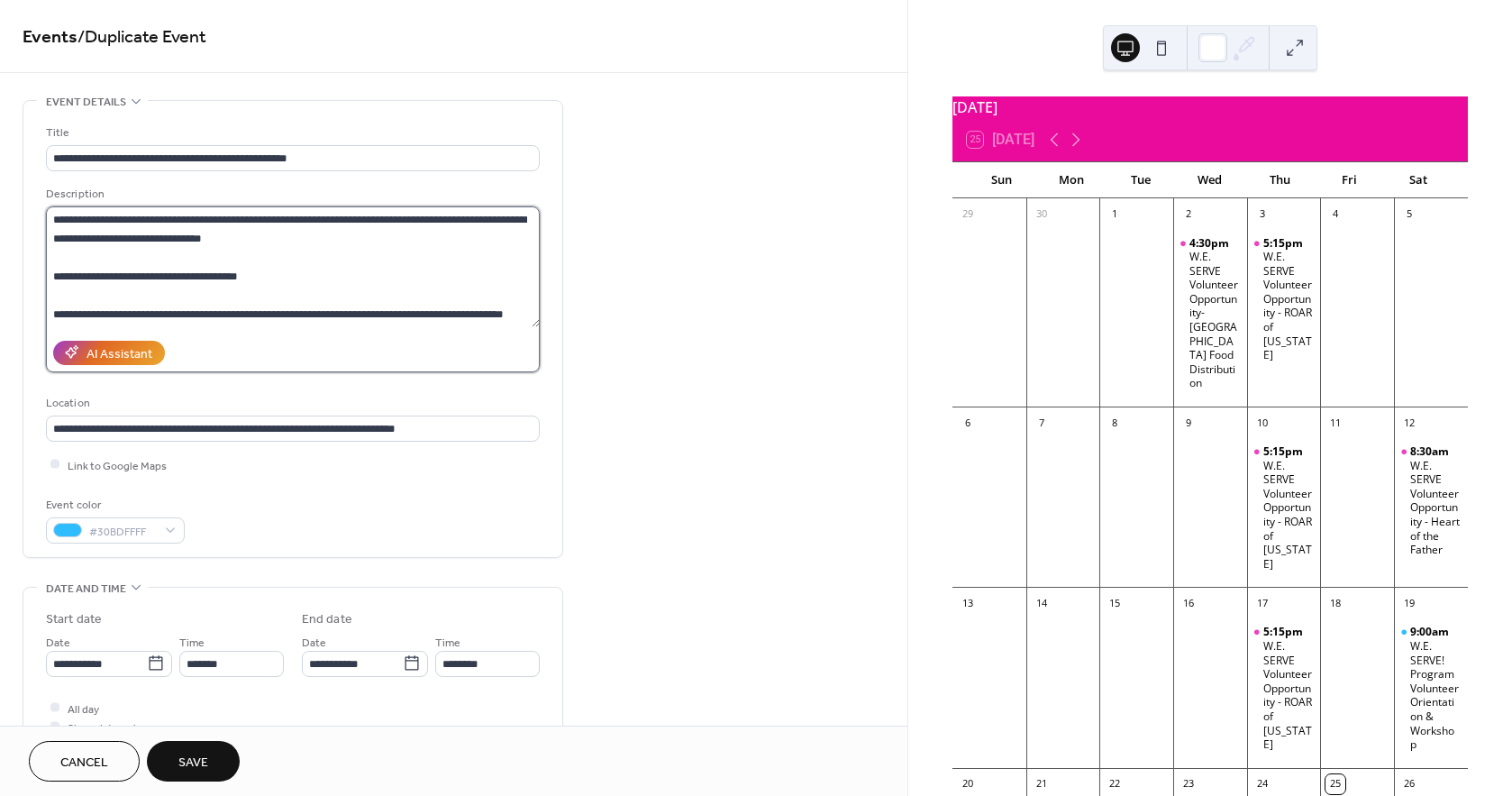 click on "**********" at bounding box center (293, 267) 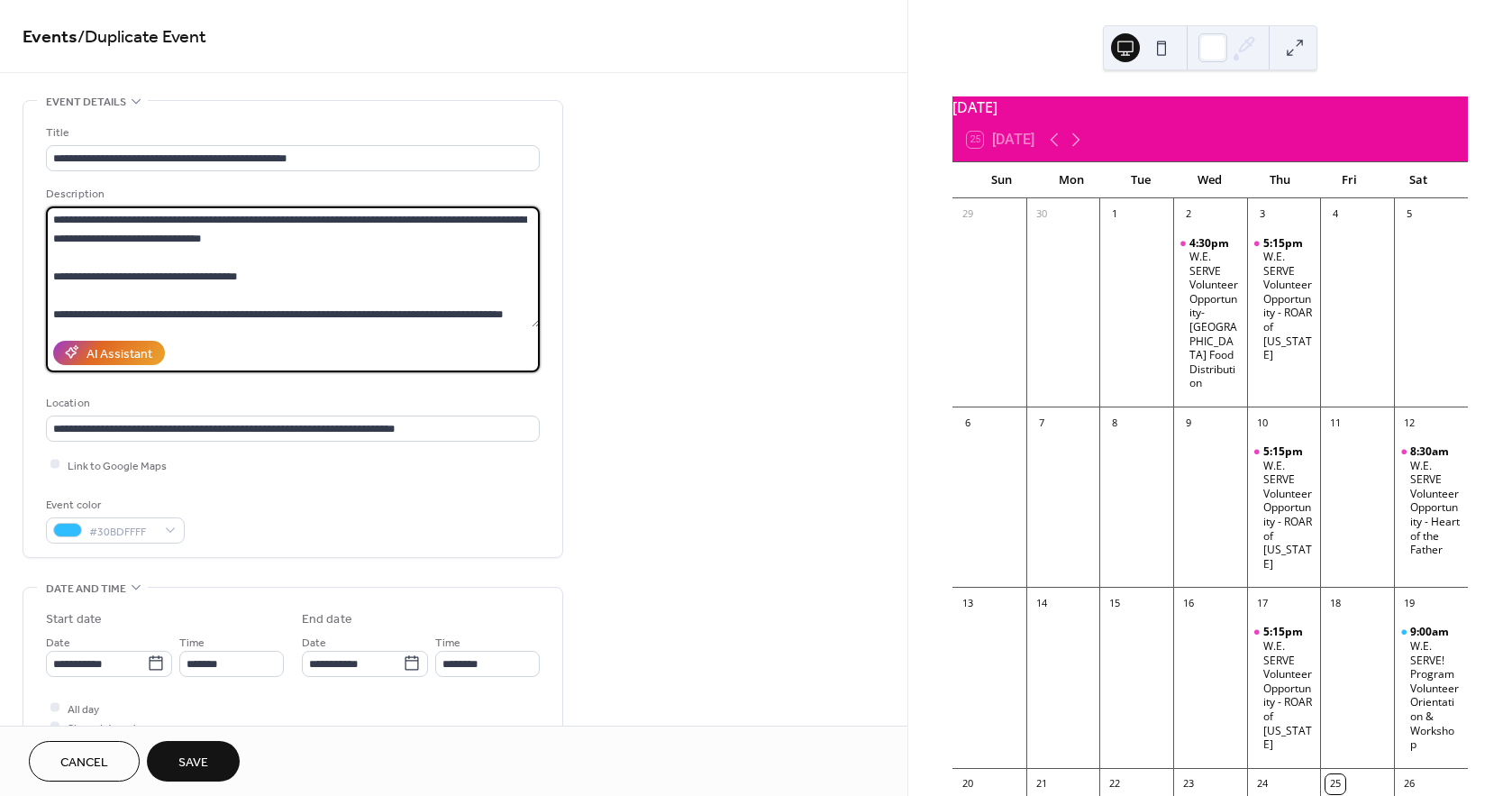 scroll, scrollTop: 94, scrollLeft: 0, axis: vertical 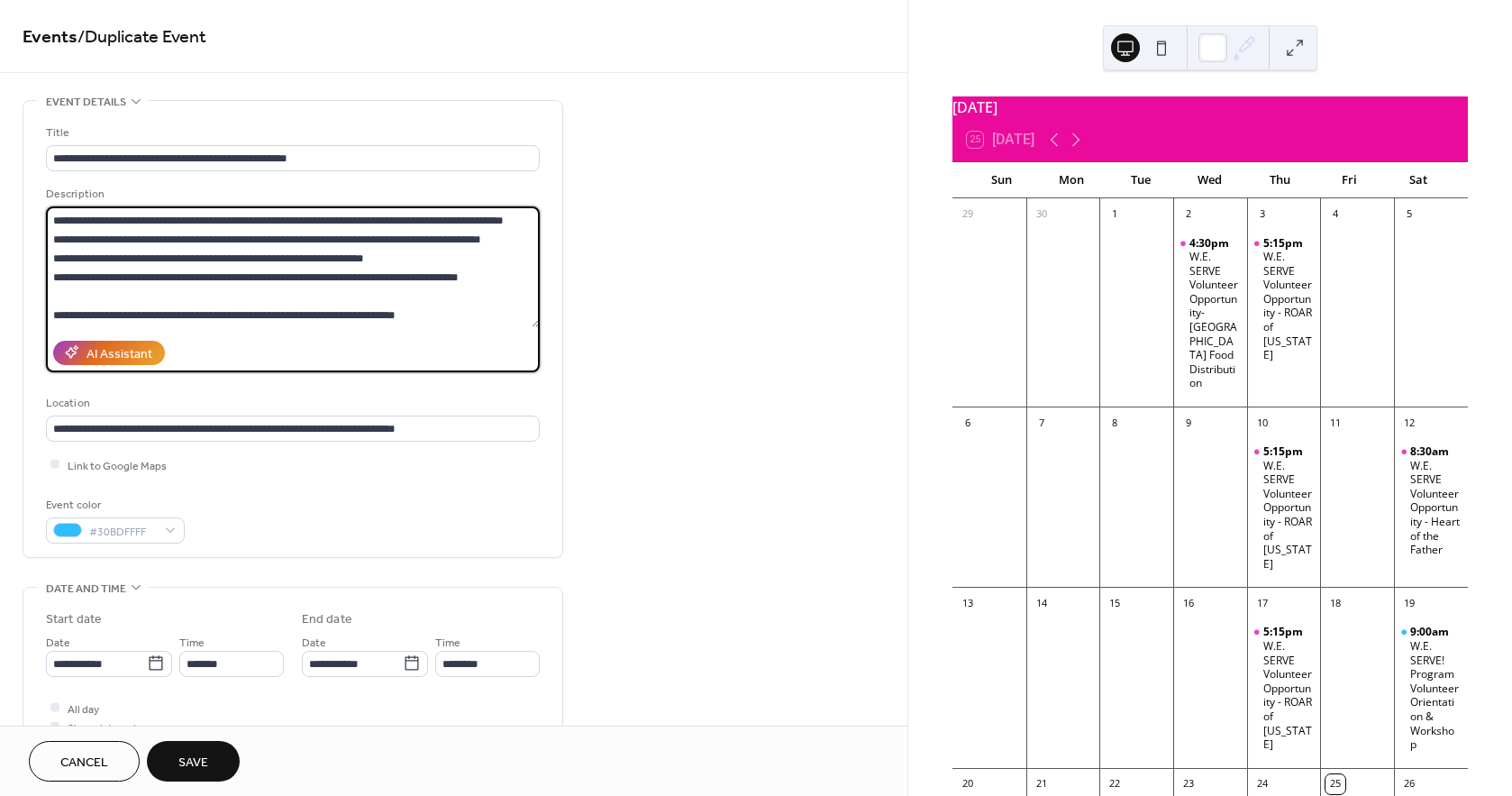 drag, startPoint x: 52, startPoint y: 272, endPoint x: 482, endPoint y: 290, distance: 430.3766 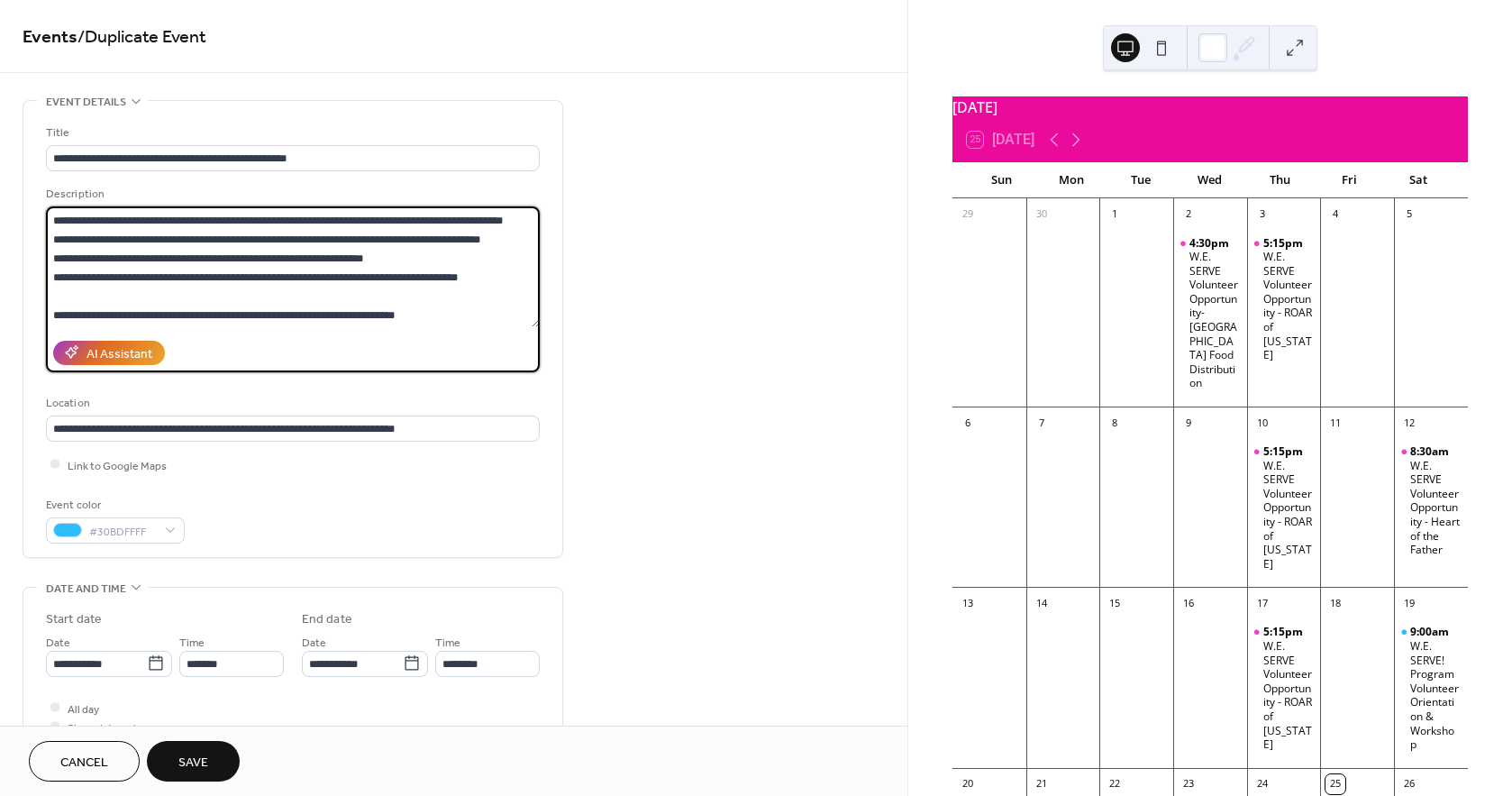 click on "**********" at bounding box center (293, 267) 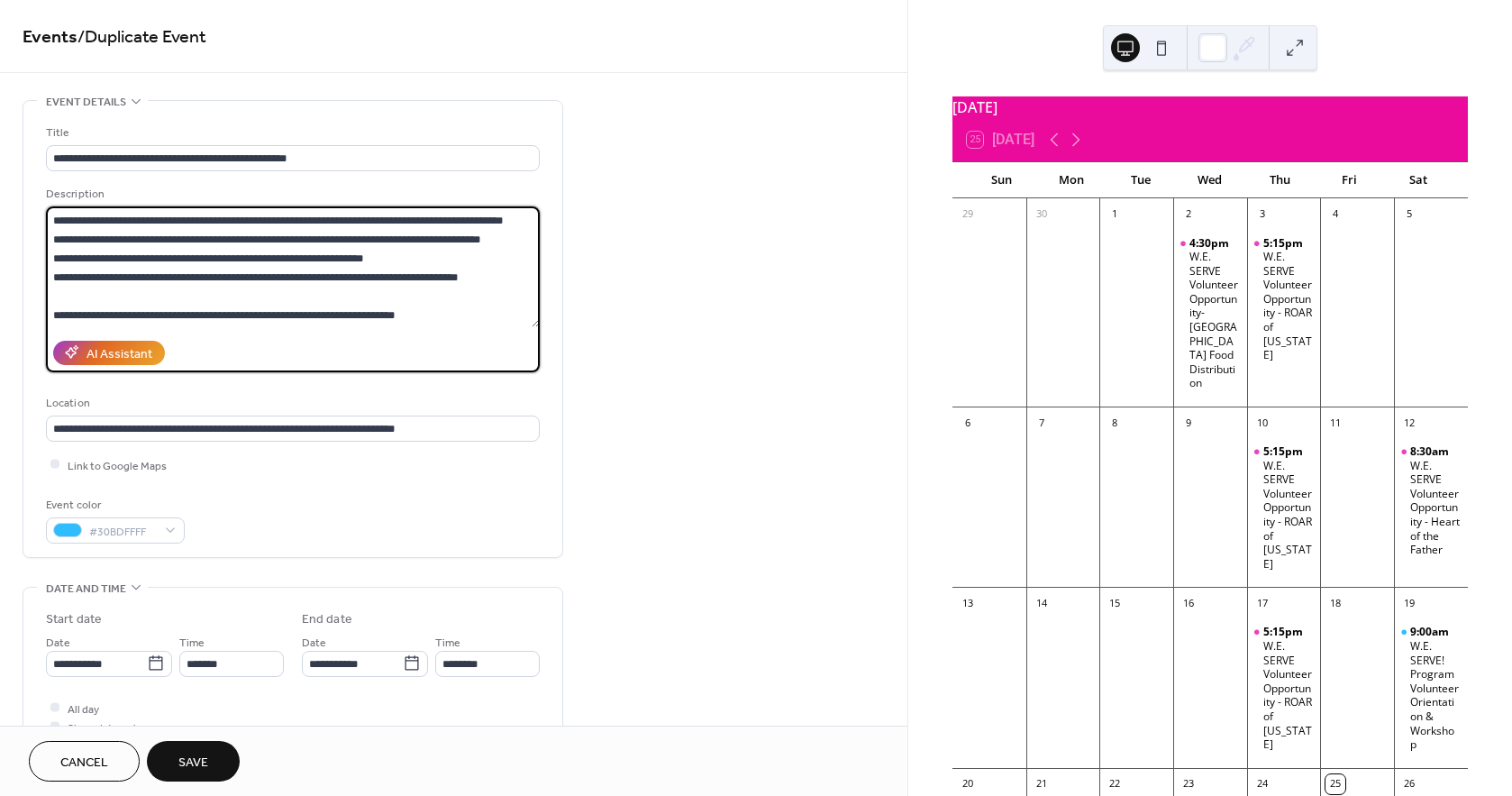 paste on "**********" 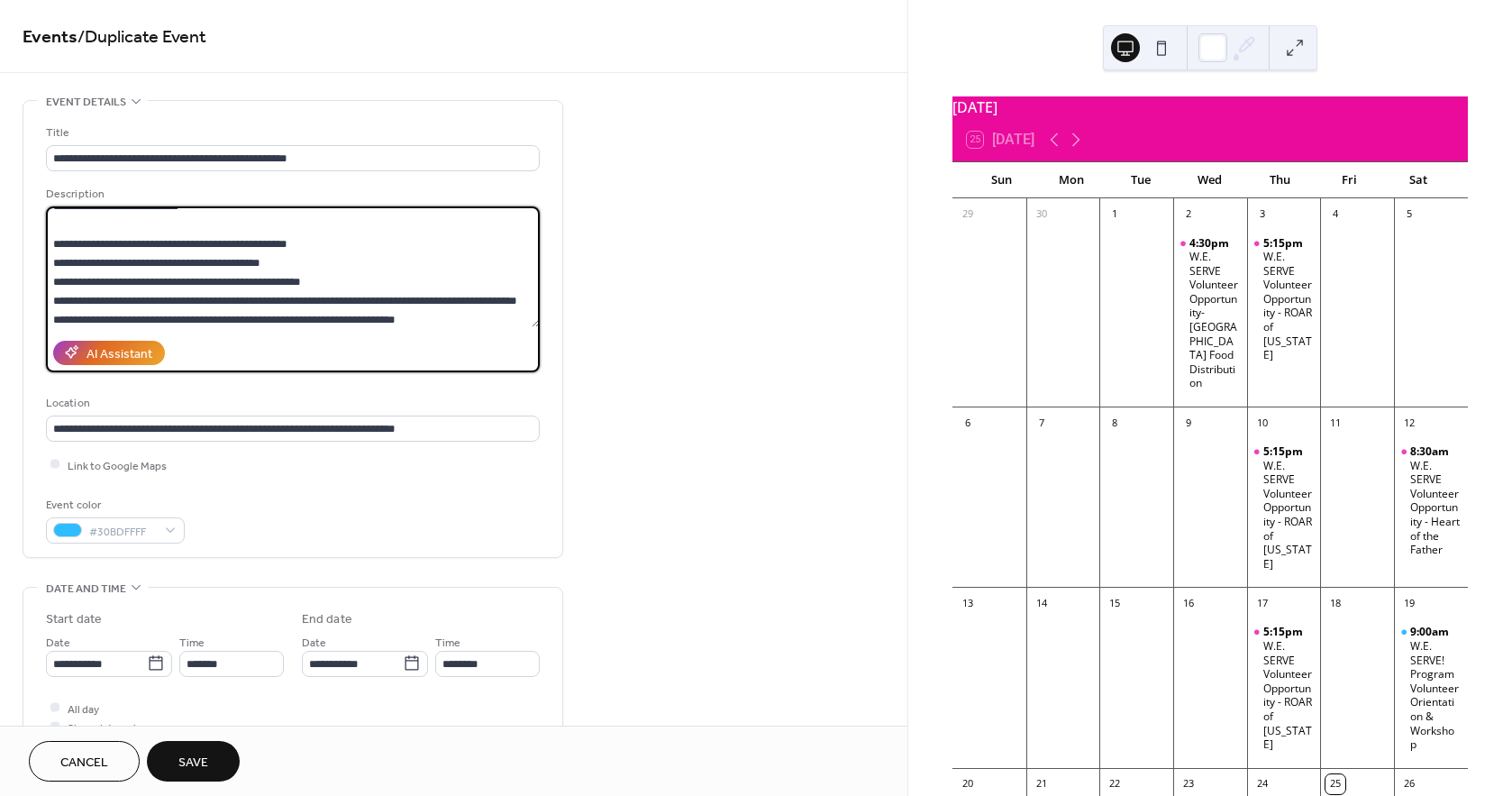 scroll, scrollTop: 75, scrollLeft: 0, axis: vertical 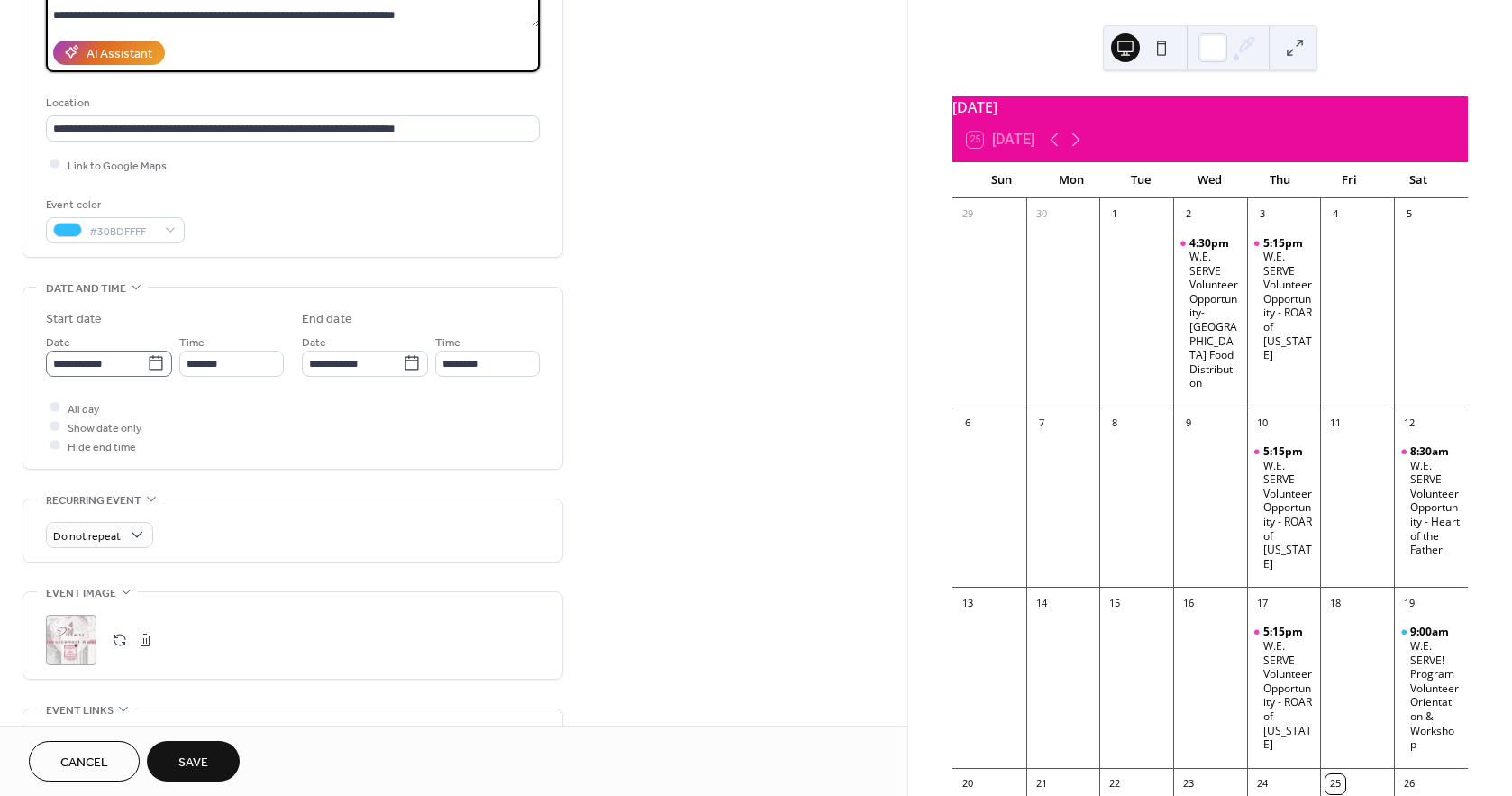 type on "**********" 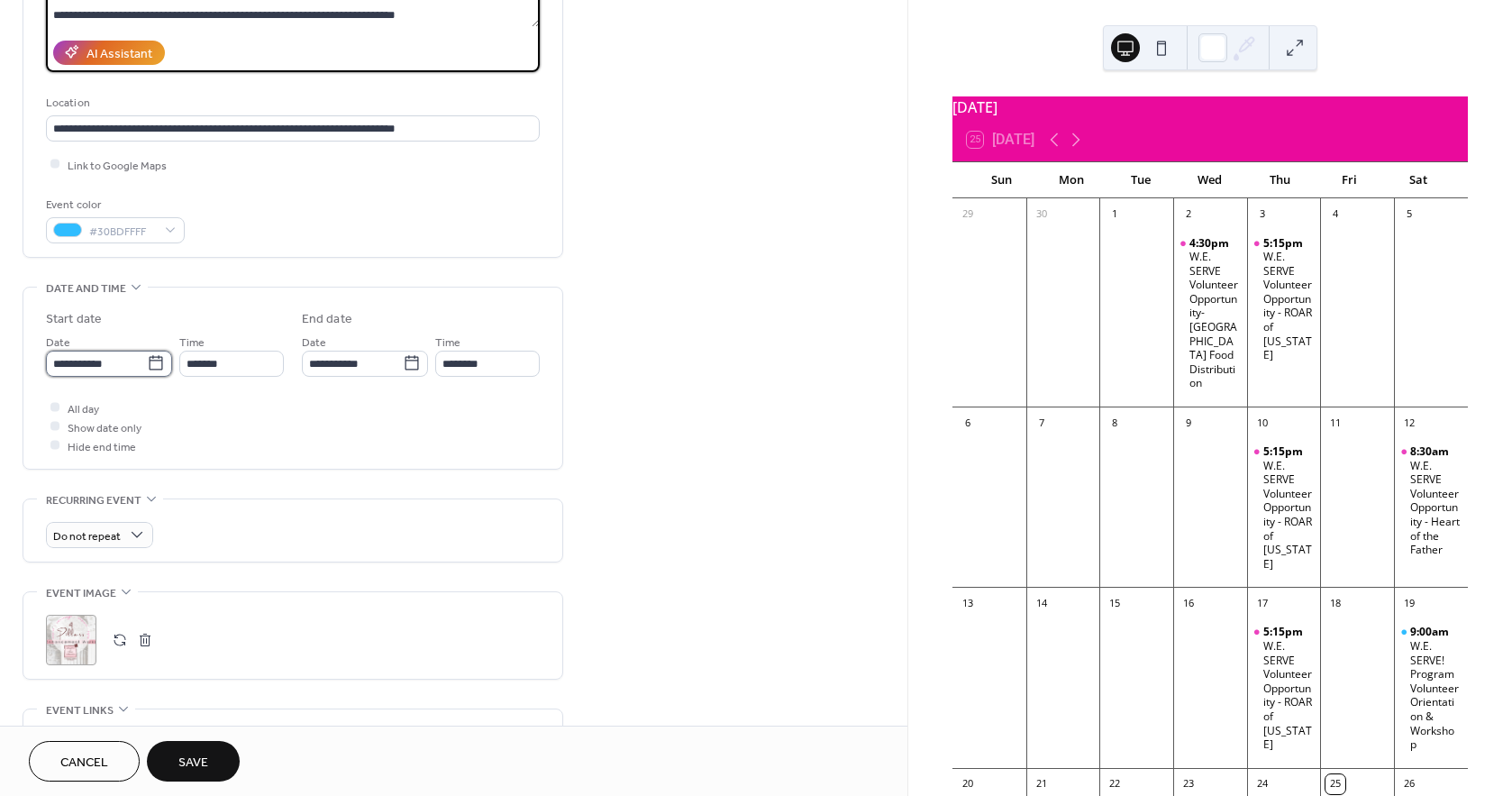 click on "**********" at bounding box center [96, 363] 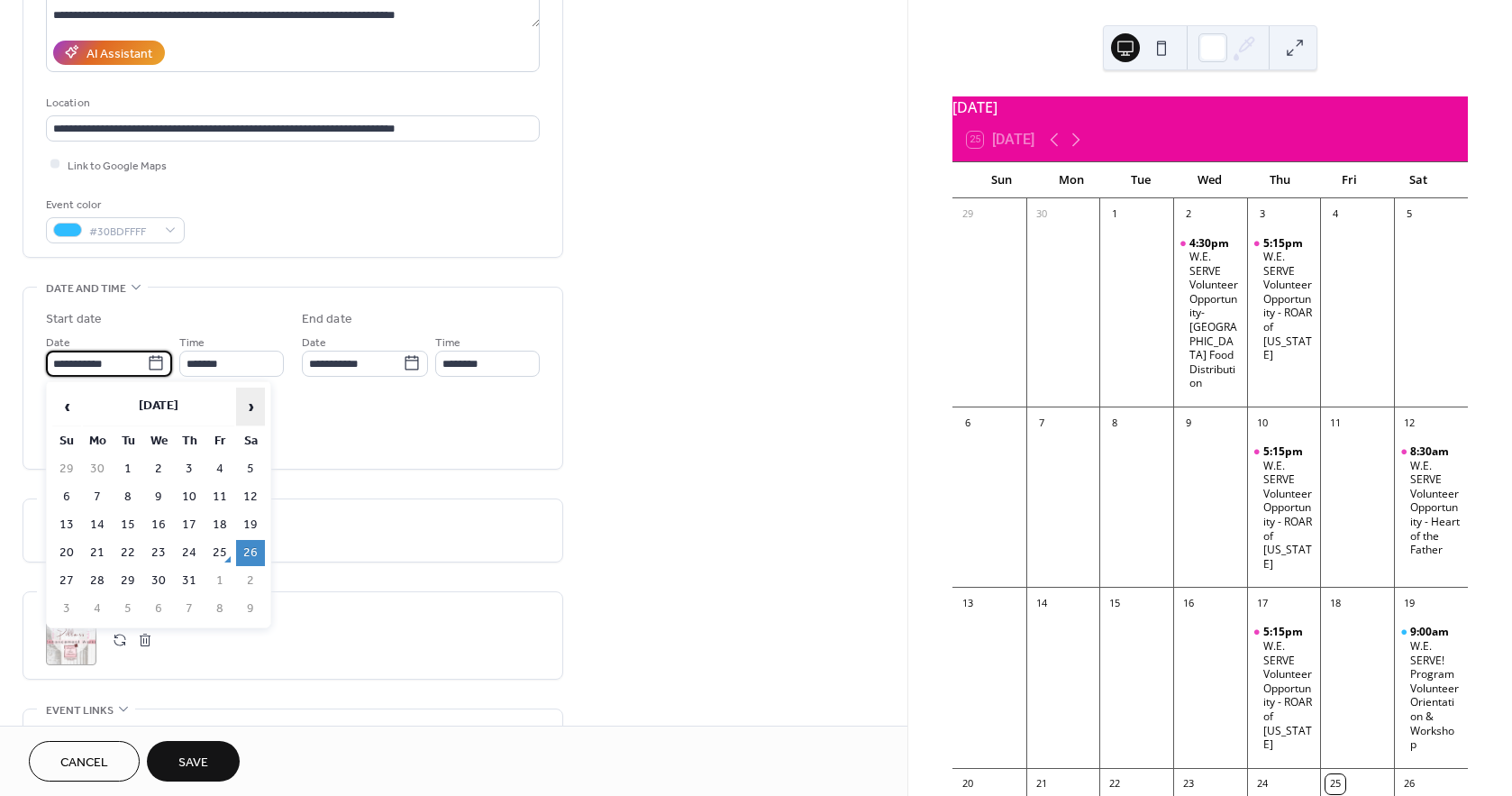 click on "›" at bounding box center [250, 407] 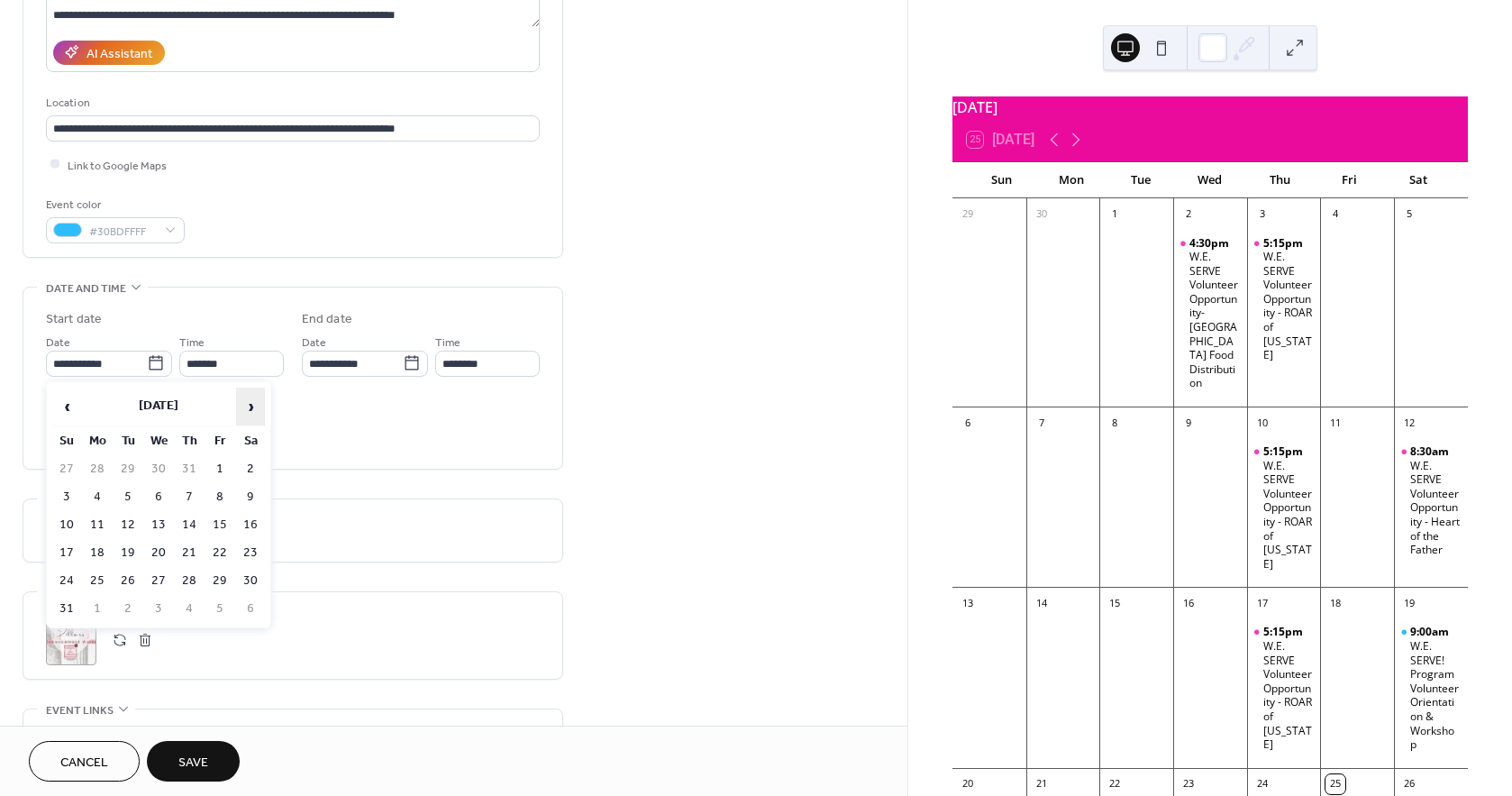 click on "›" at bounding box center [250, 407] 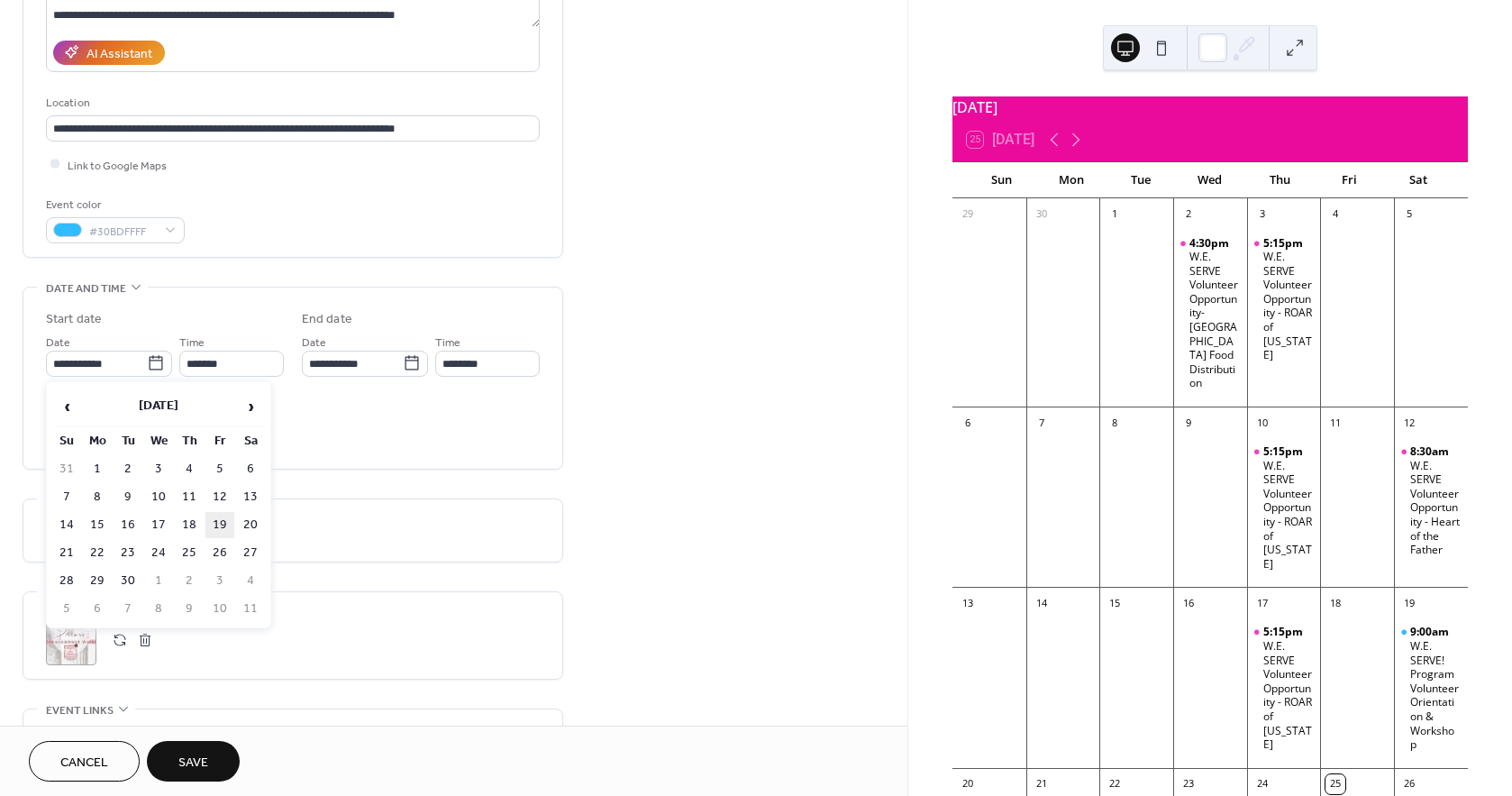 click on "19" at bounding box center [220, 525] 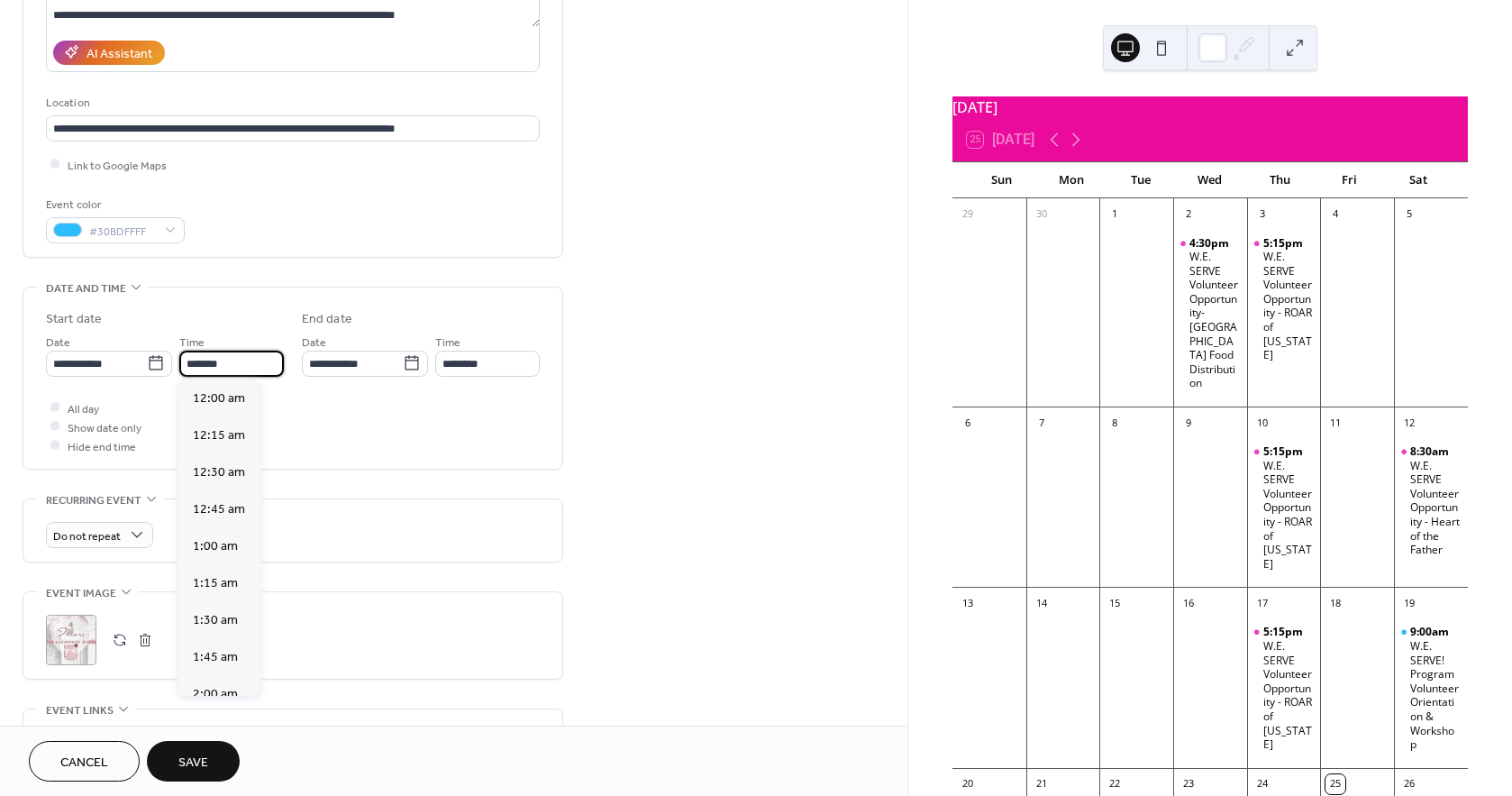 click on "*******" at bounding box center (232, 363) 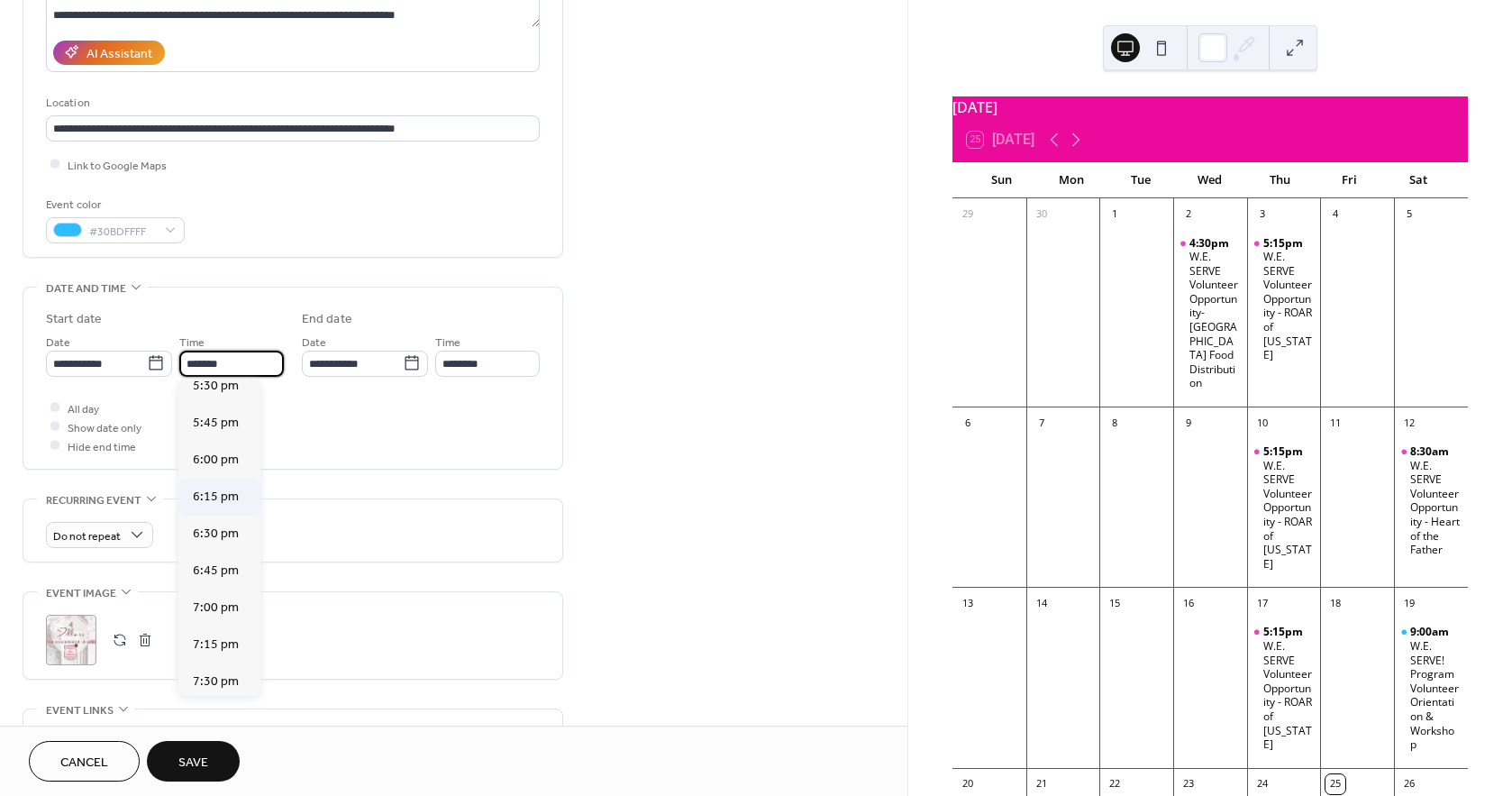 scroll, scrollTop: 2646, scrollLeft: 0, axis: vertical 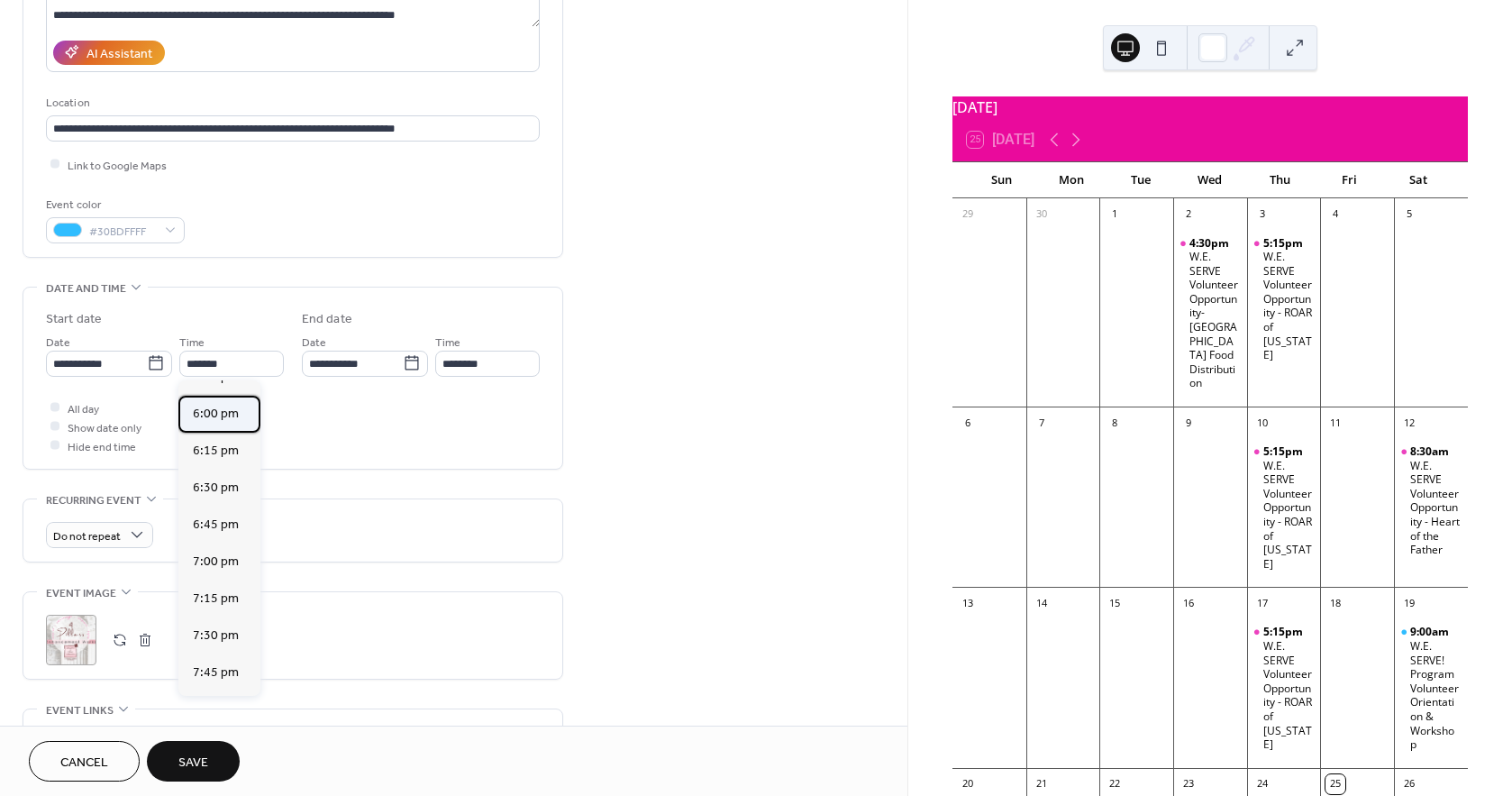 click on "6:00 pm" at bounding box center [215, 413] 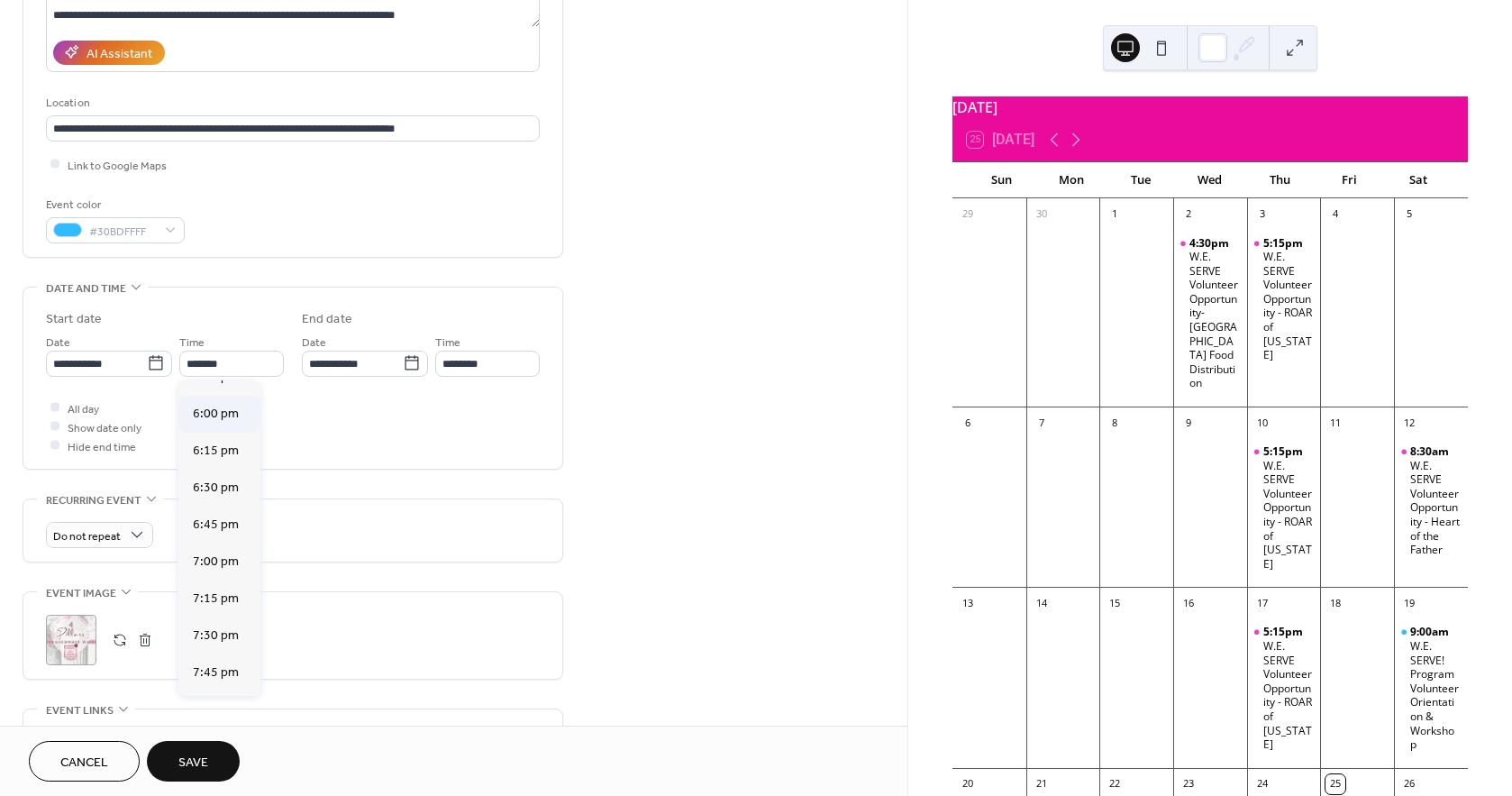 type on "*******" 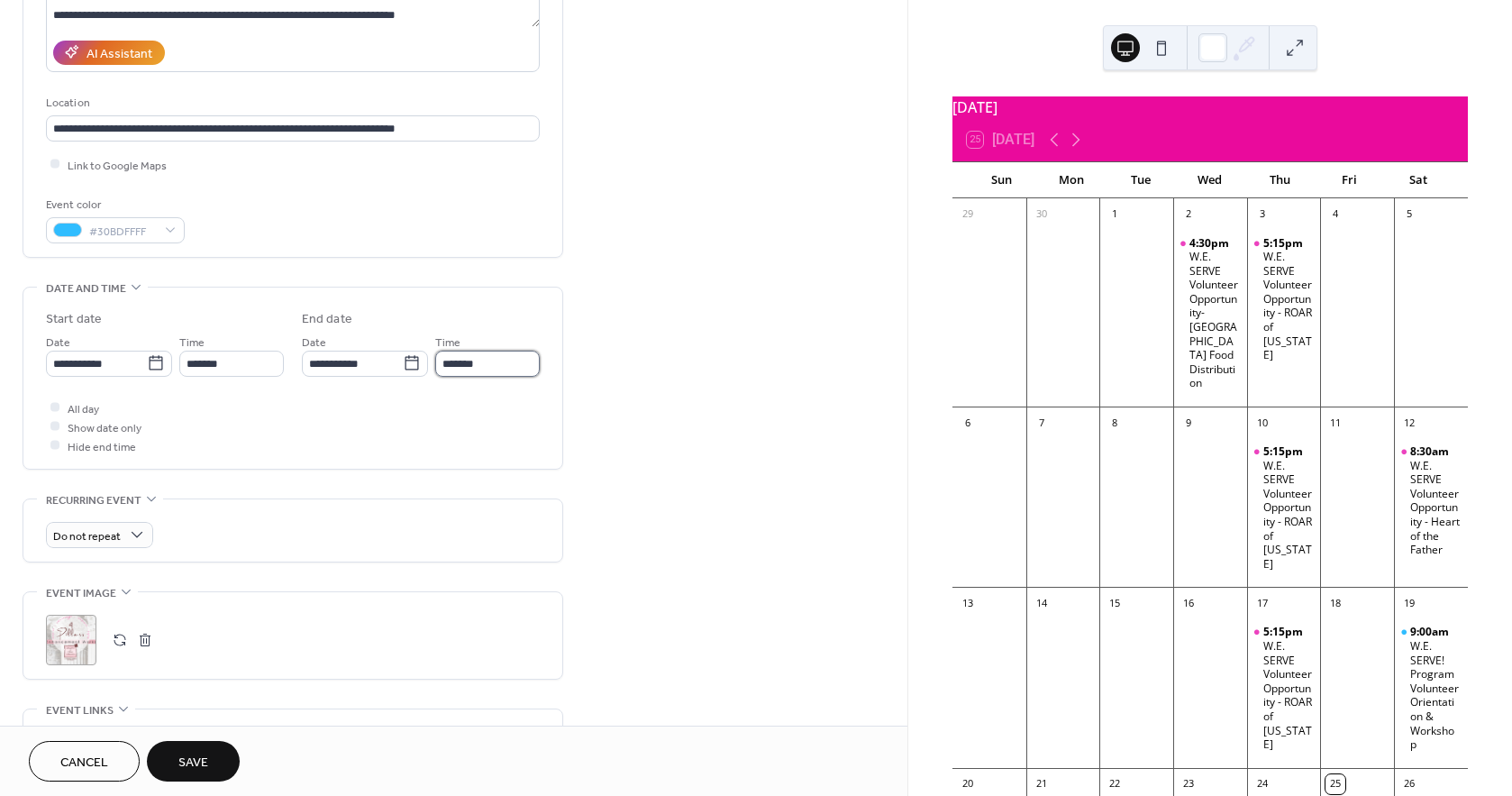 click on "*******" at bounding box center (487, 363) 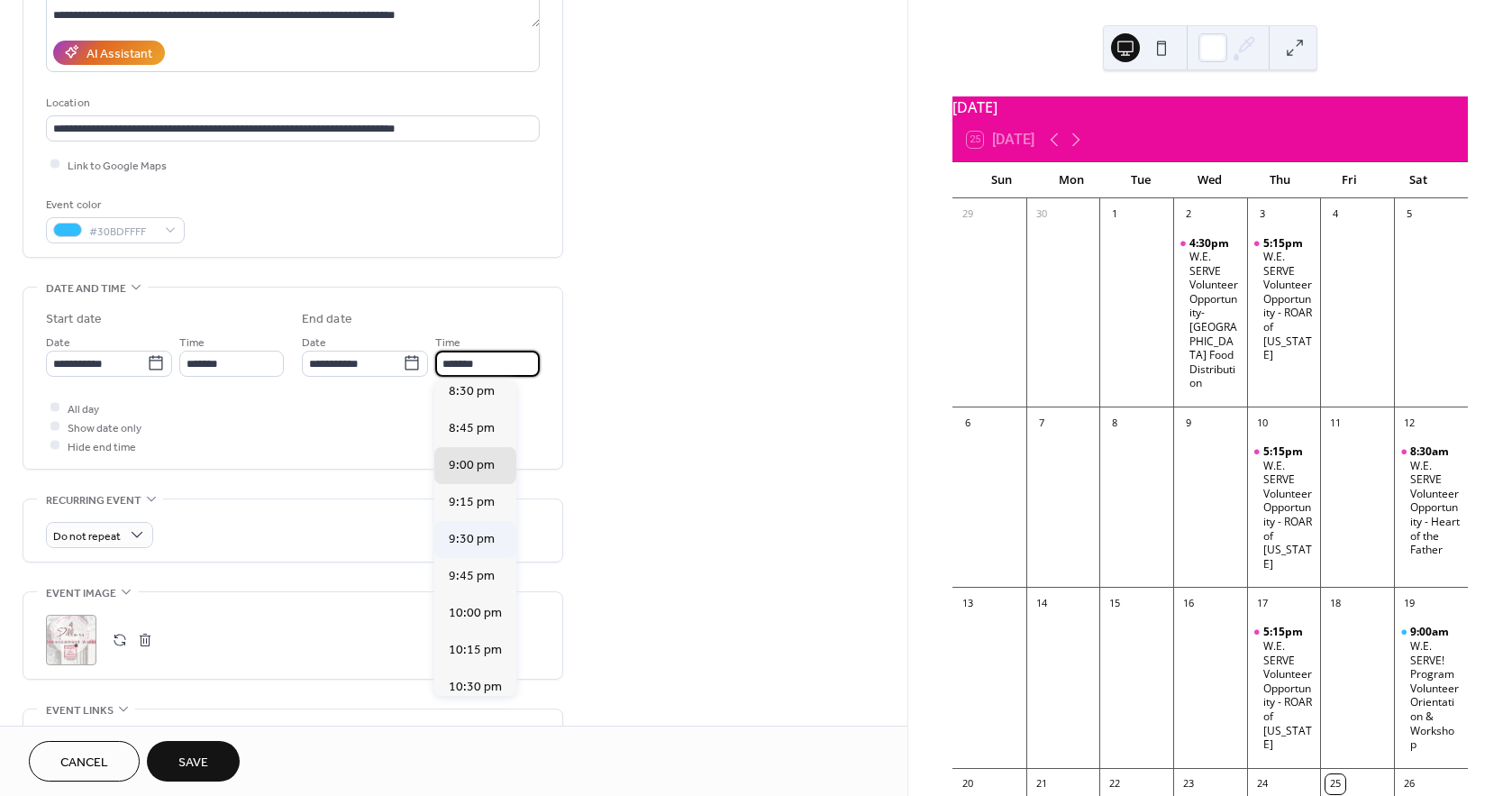 scroll, scrollTop: 310, scrollLeft: 0, axis: vertical 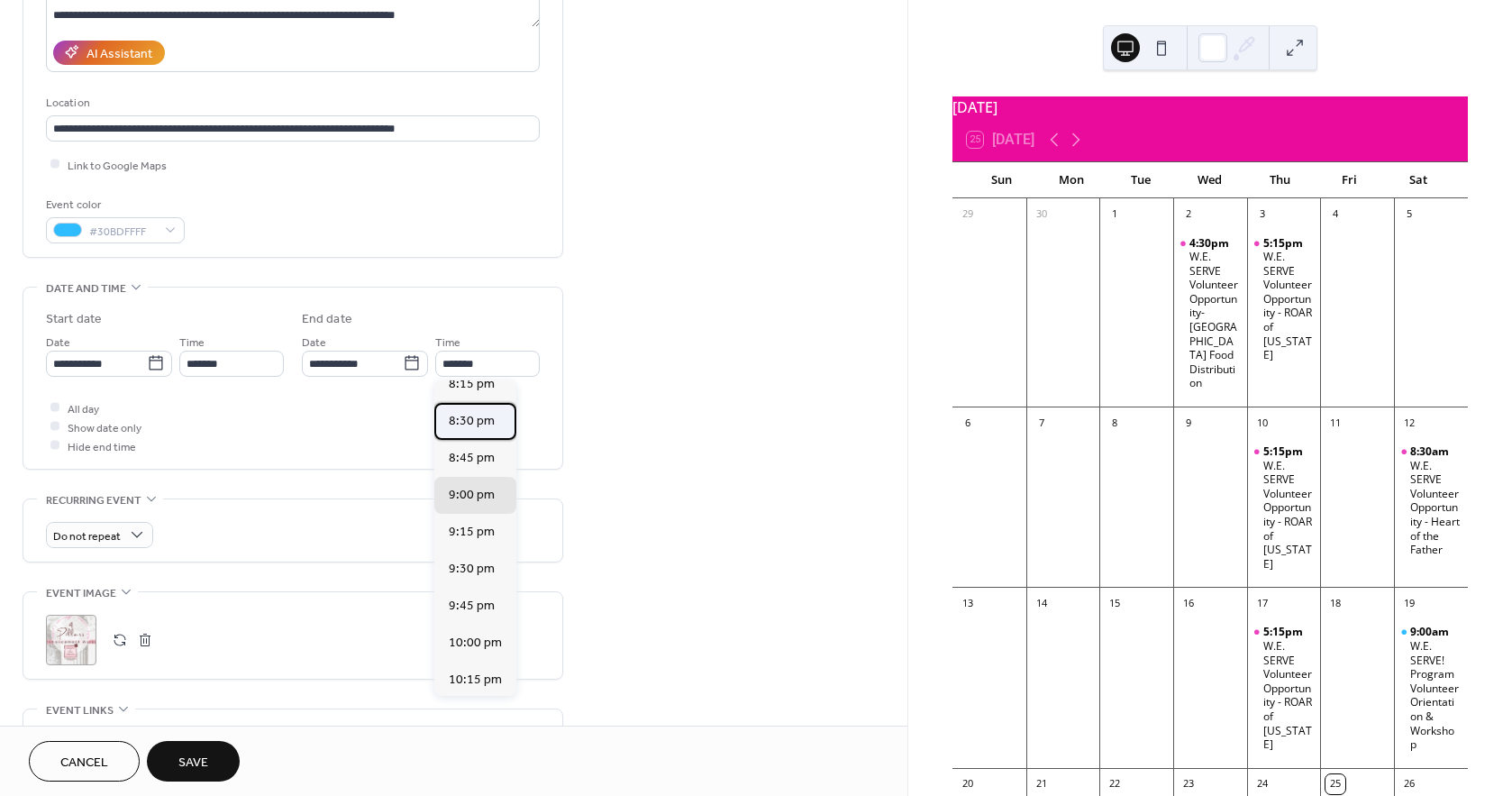 click on "8:30 pm" at bounding box center (475, 421) 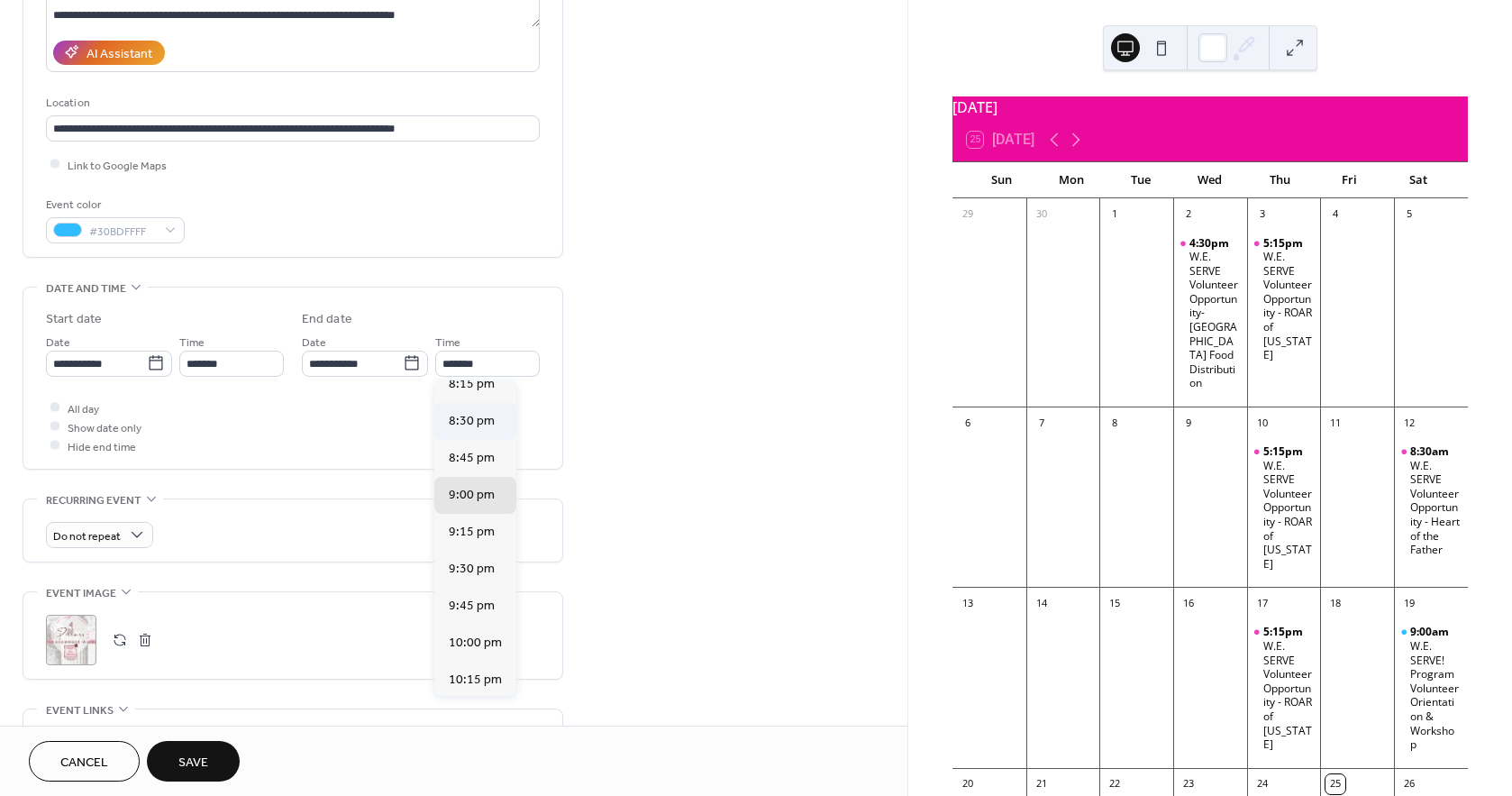 type on "*******" 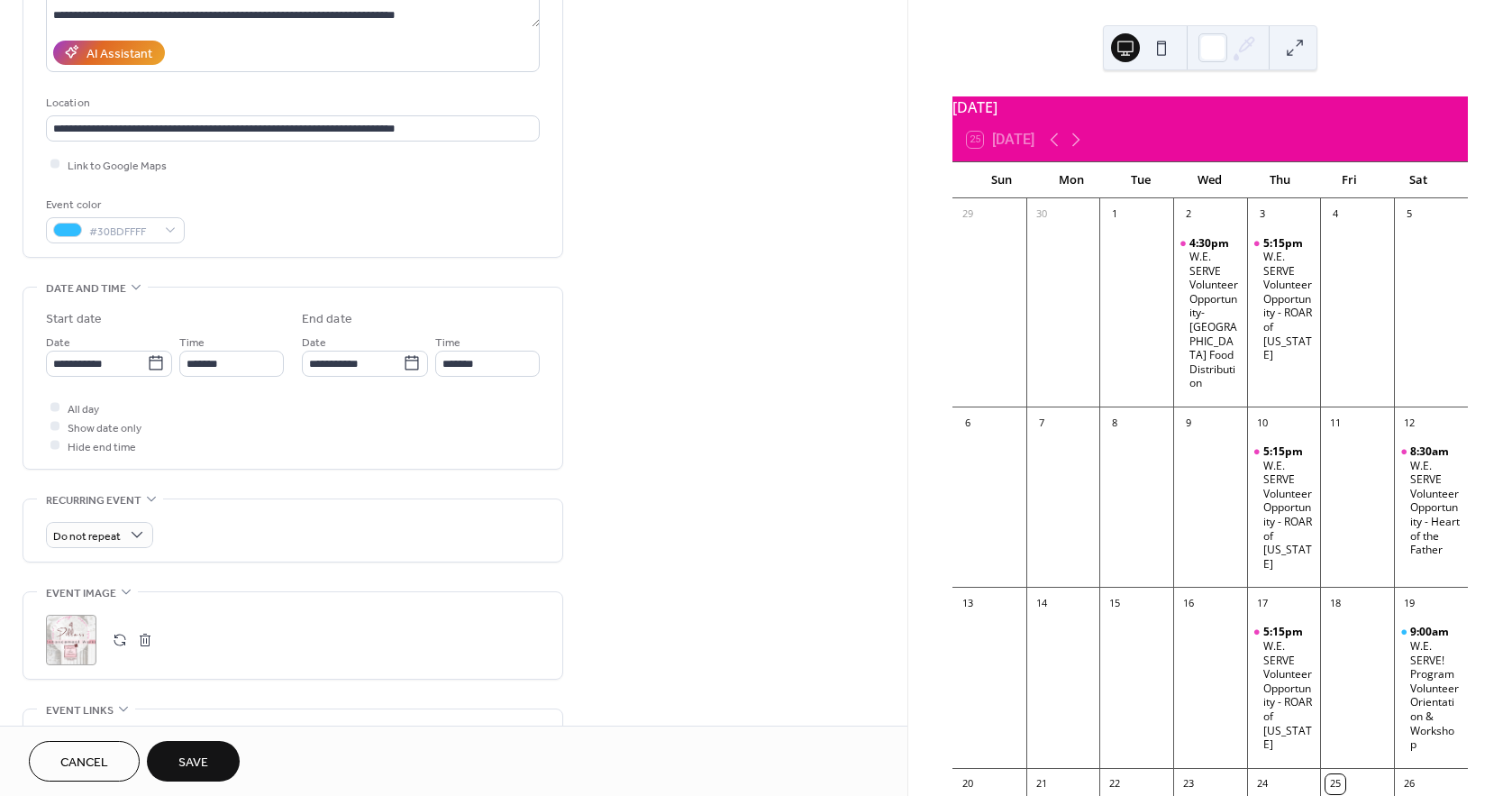 click on "All day Show date only Hide end time" at bounding box center [293, 426] 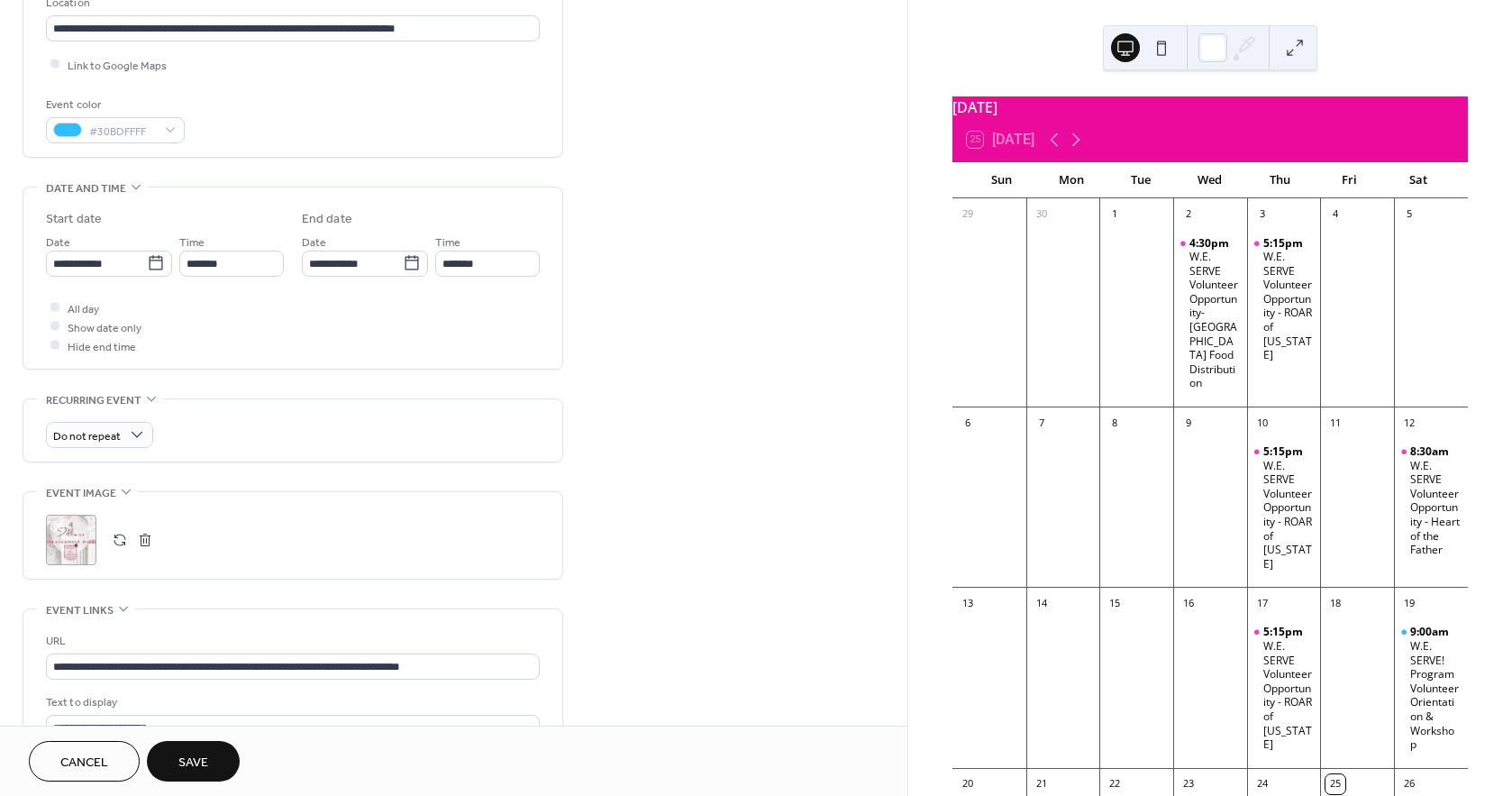 scroll, scrollTop: 500, scrollLeft: 0, axis: vertical 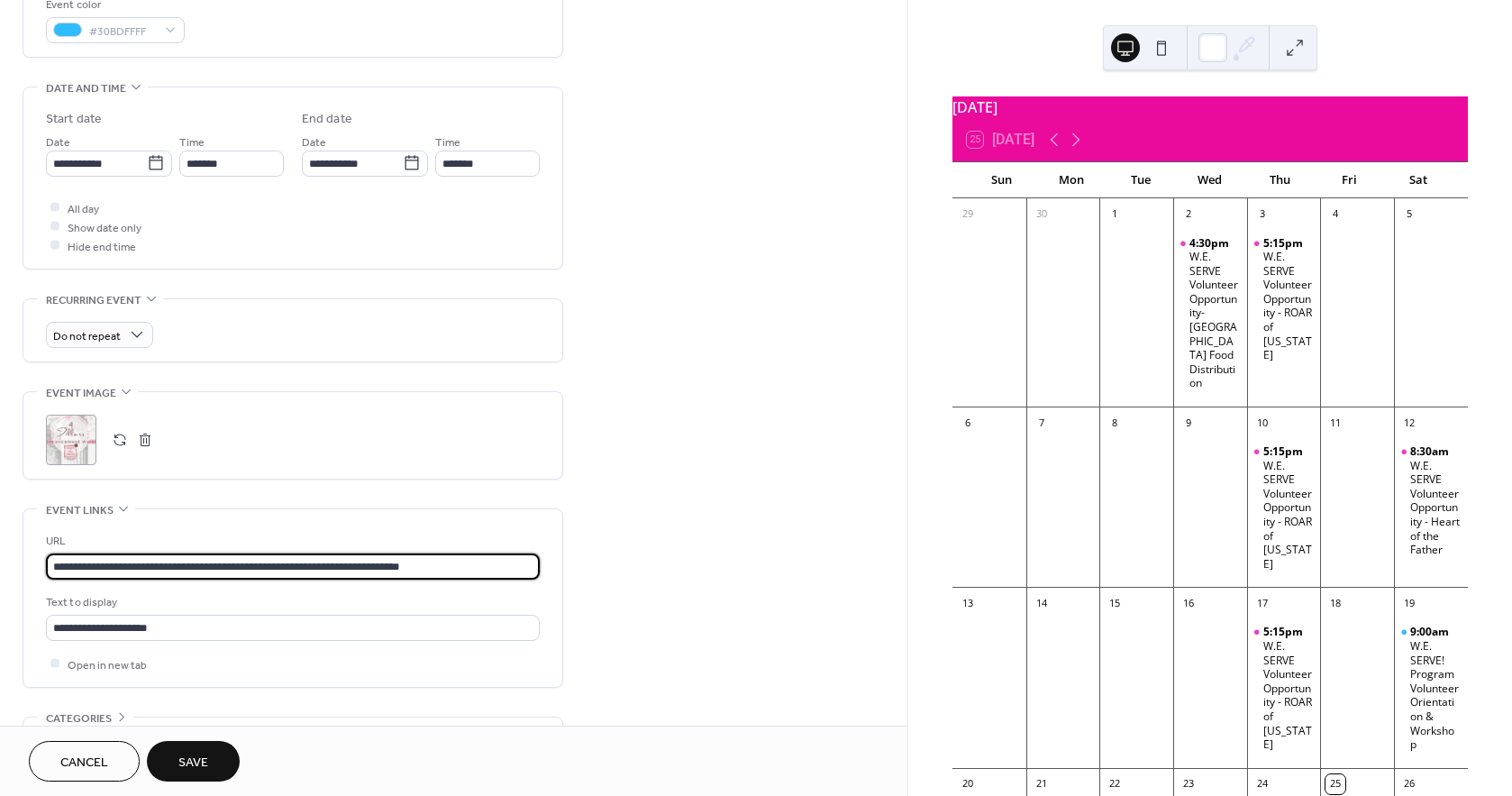 drag, startPoint x: 444, startPoint y: 564, endPoint x: 32, endPoint y: 548, distance: 412.31056 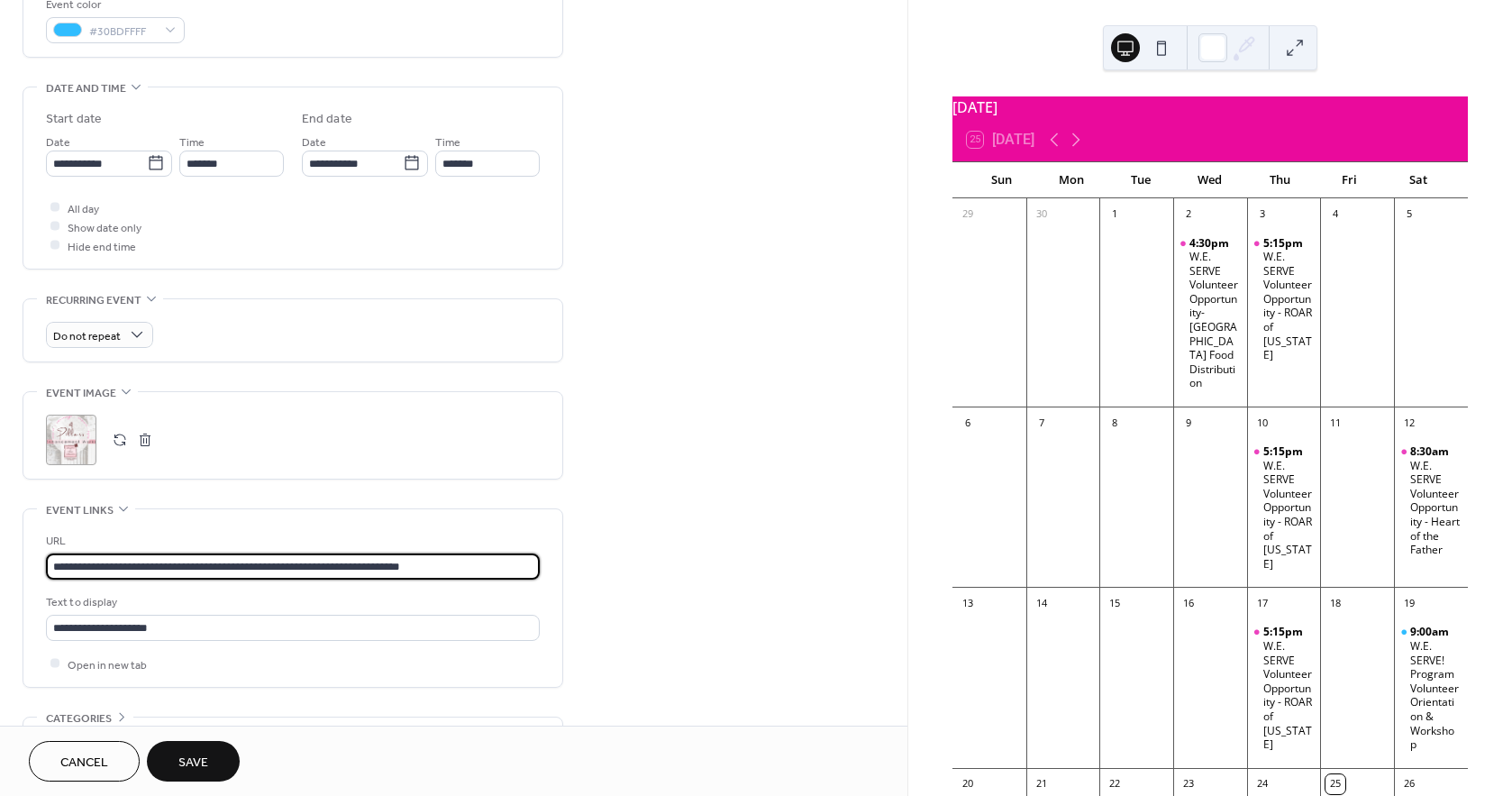 click on "**********" at bounding box center [293, 598] 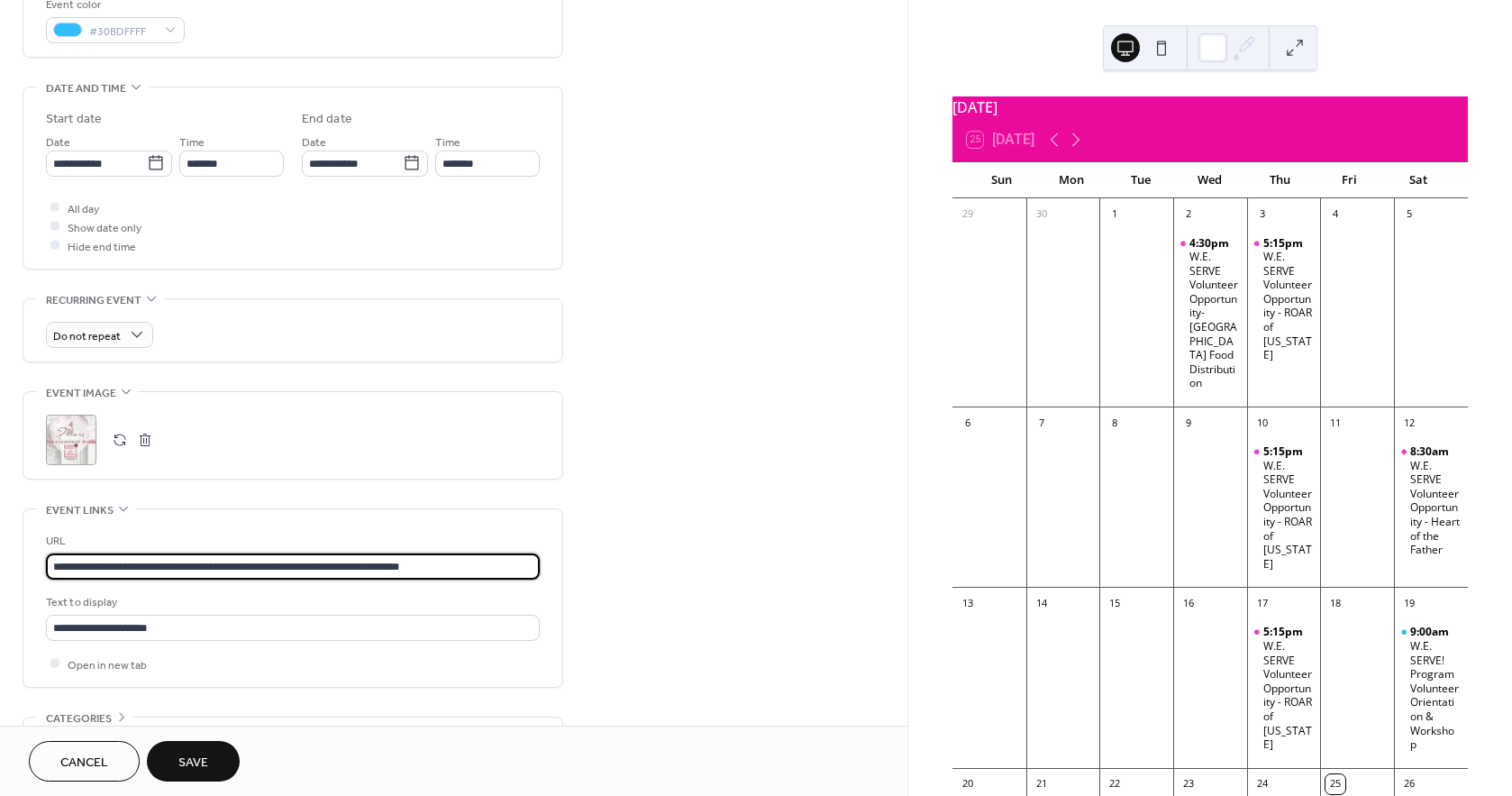 paste 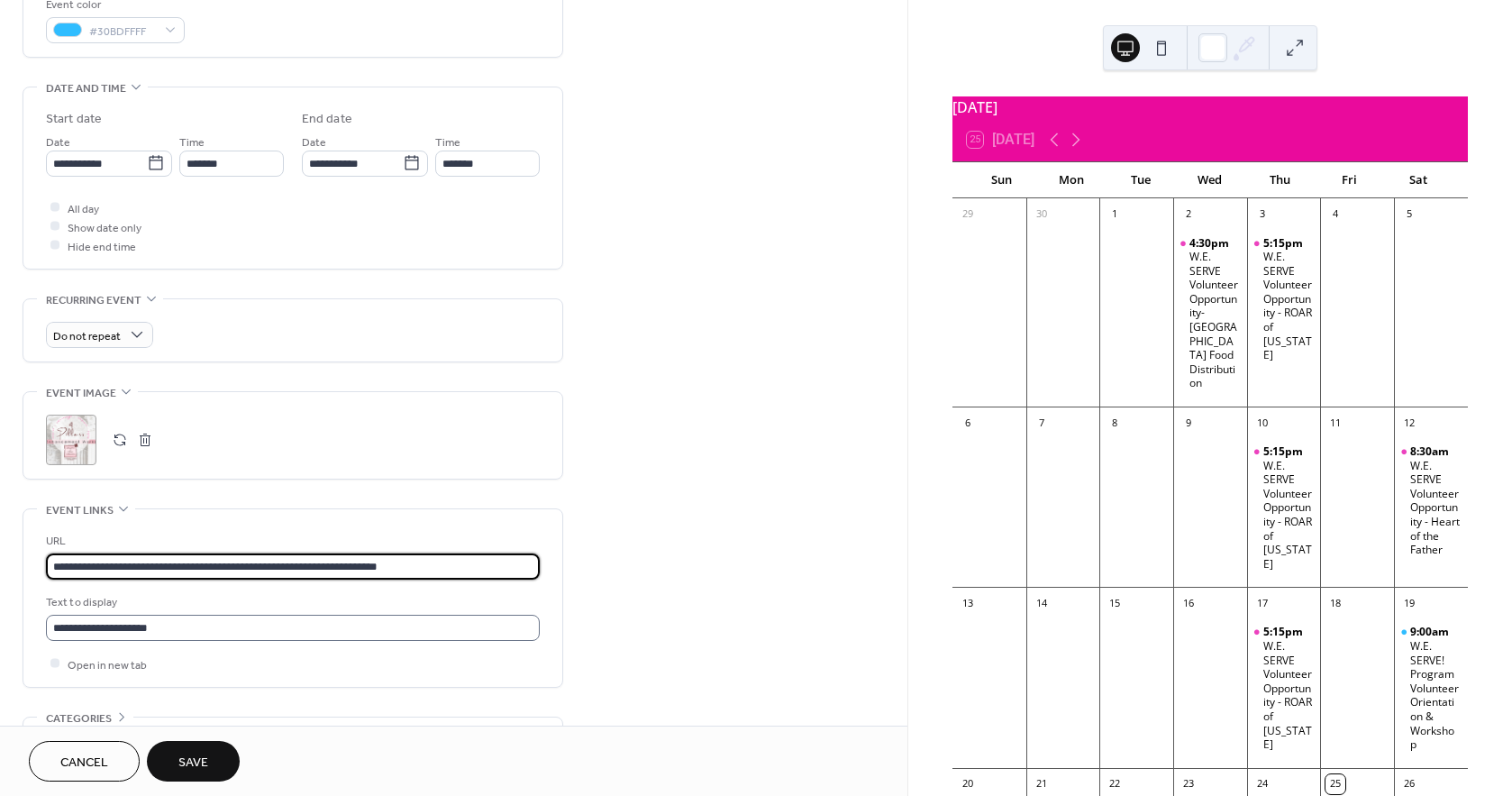 type on "**********" 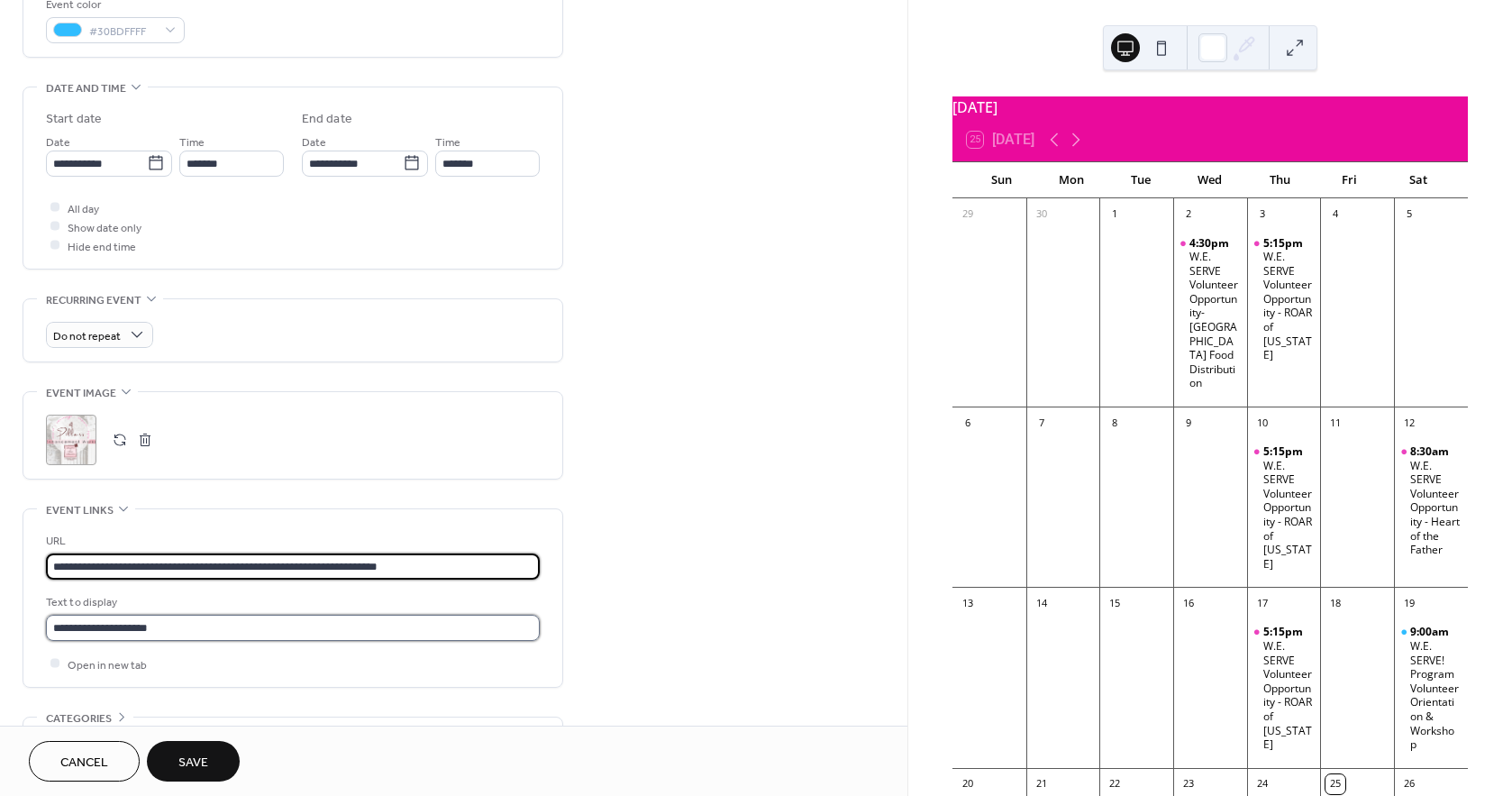 click on "**********" at bounding box center (293, 627) 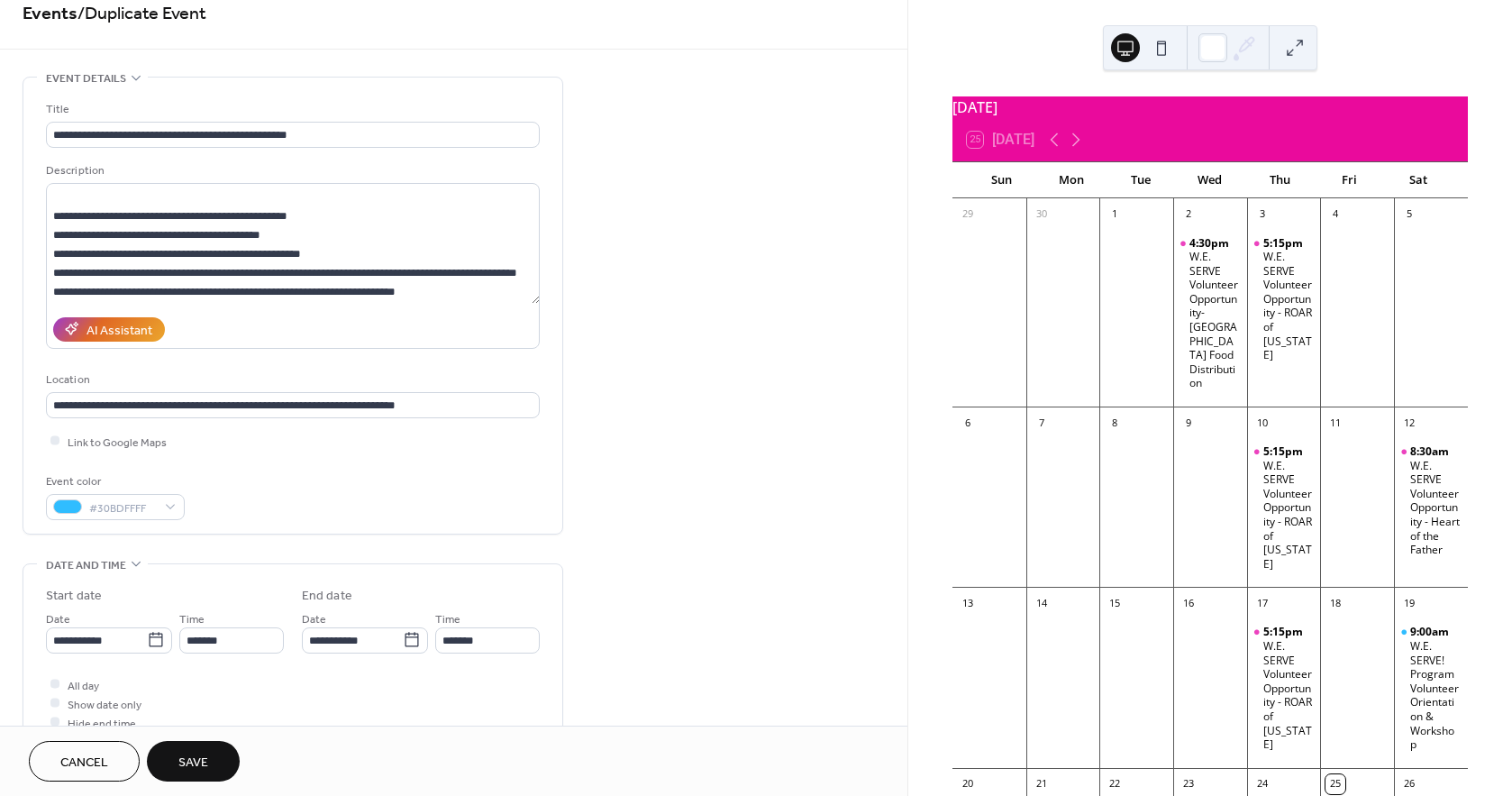 scroll, scrollTop: 0, scrollLeft: 0, axis: both 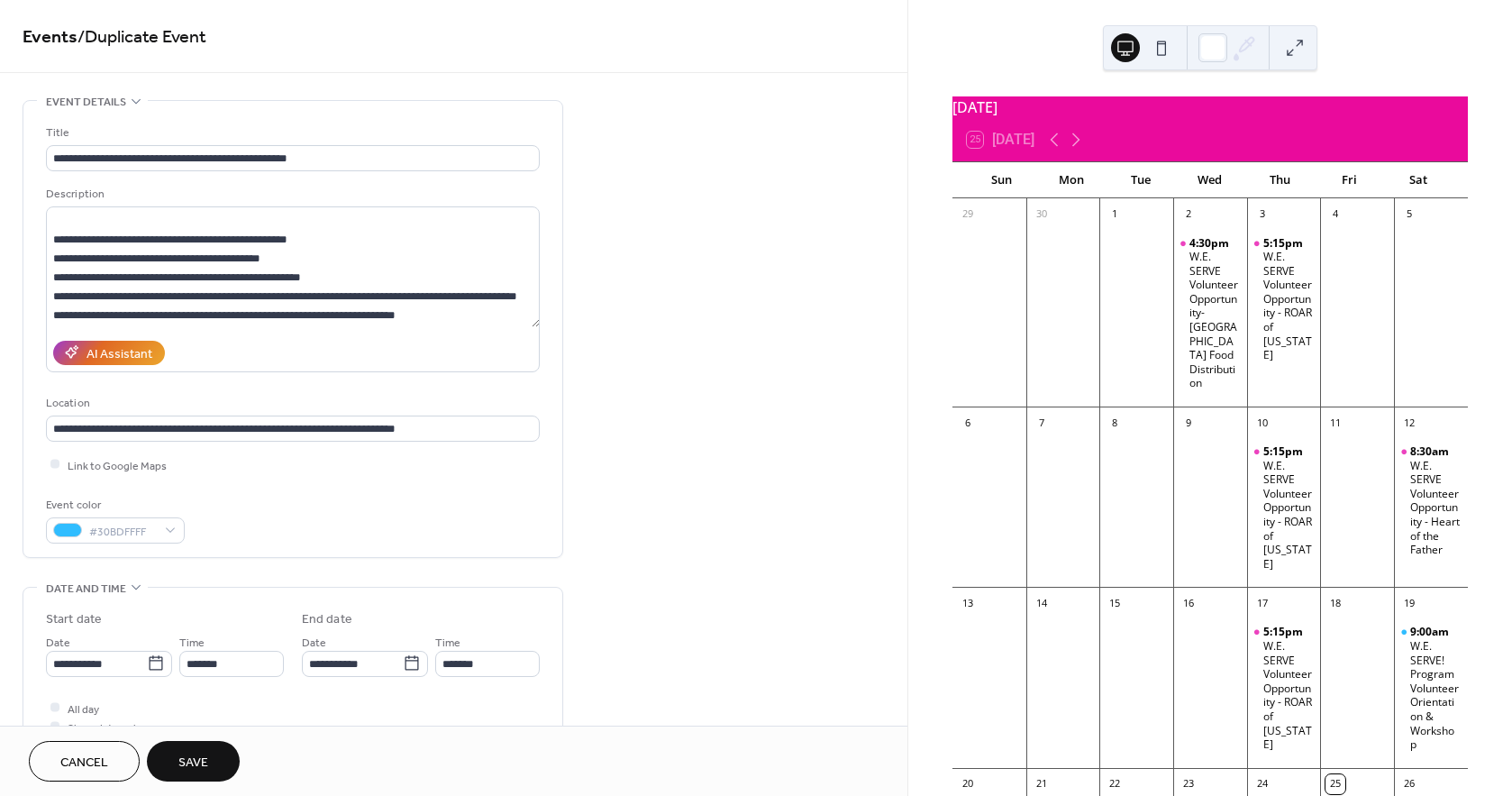 type on "**********" 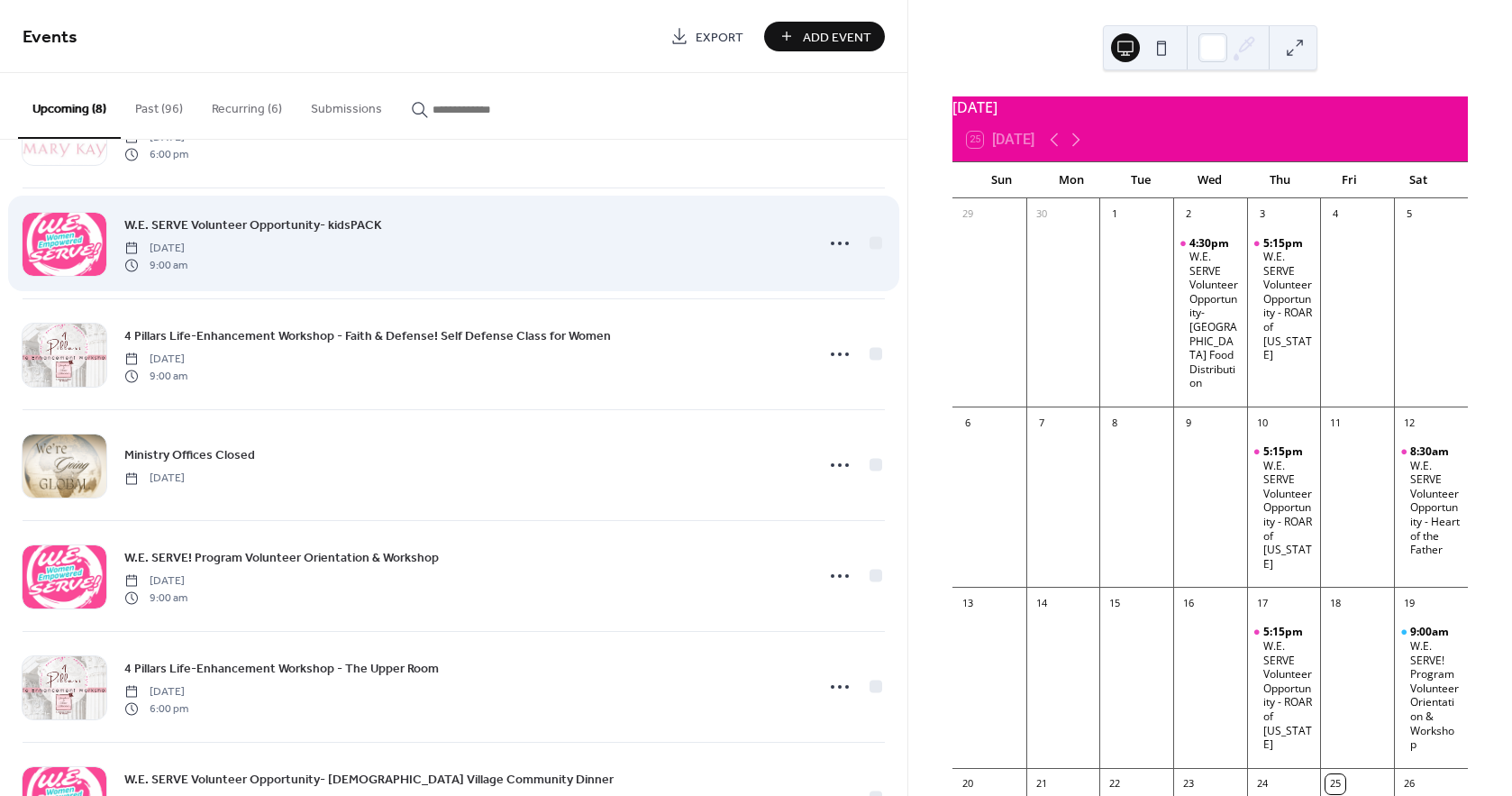 scroll, scrollTop: 283, scrollLeft: 0, axis: vertical 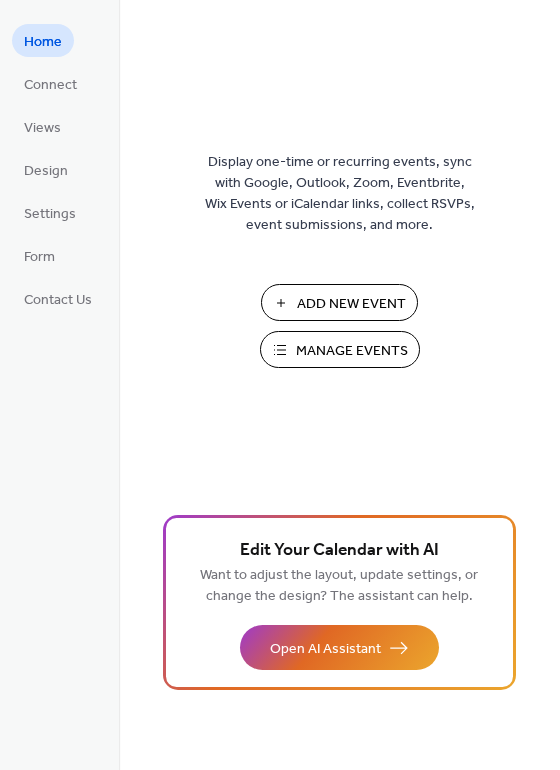 click on "Manage Events" at bounding box center (352, 351) 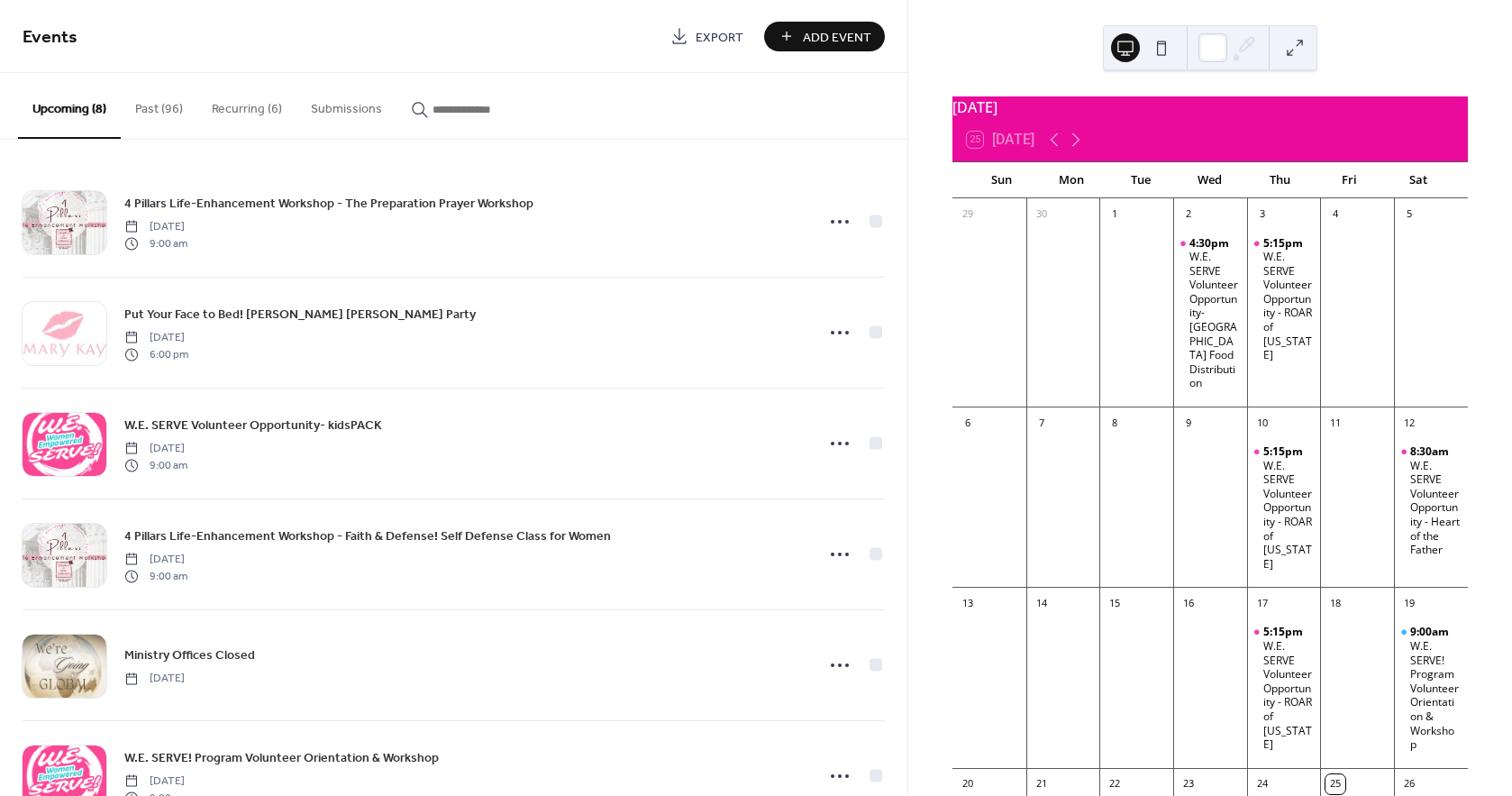 scroll, scrollTop: 0, scrollLeft: 0, axis: both 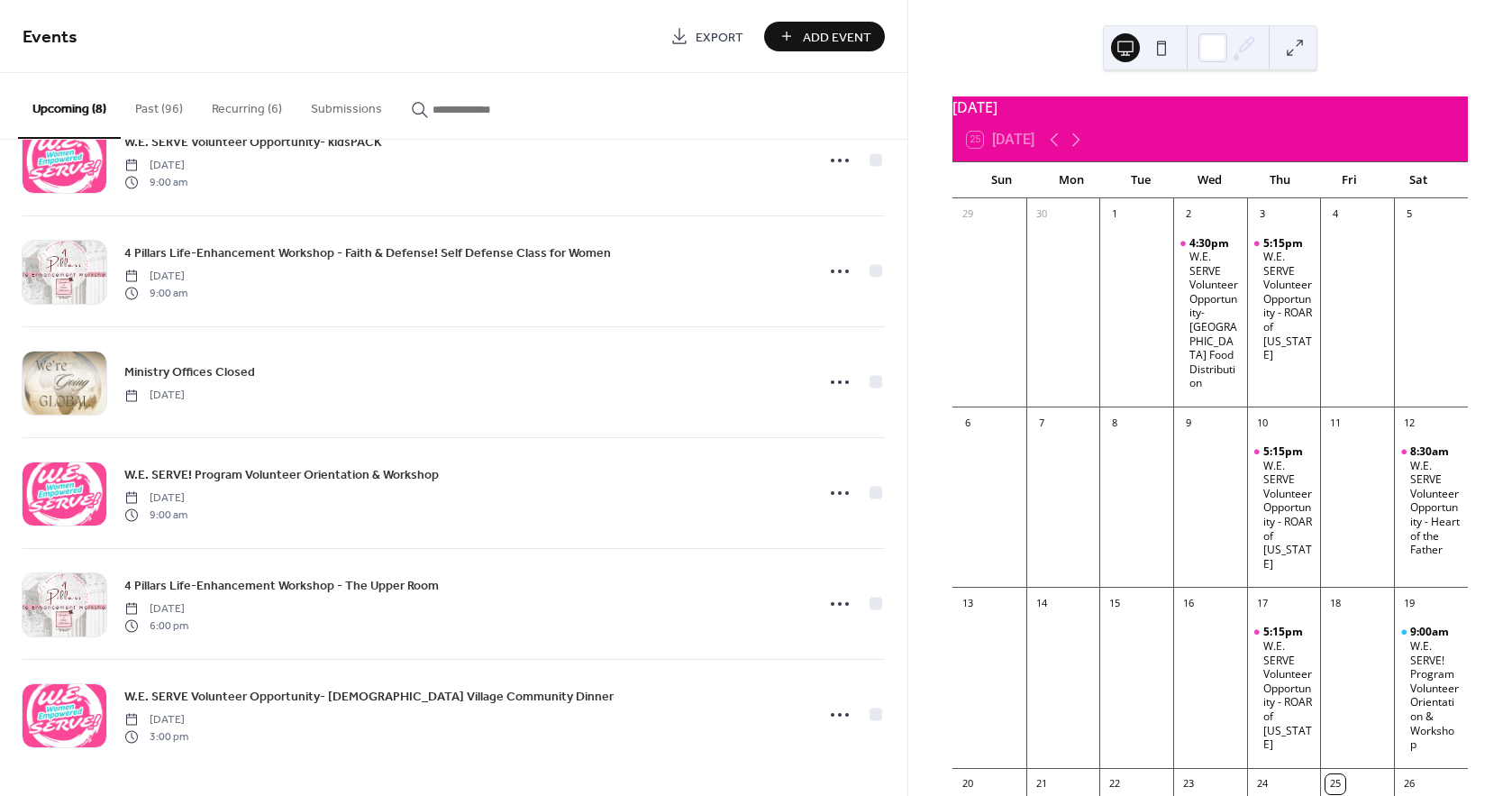 click on "Add Event" at bounding box center (824, 36) 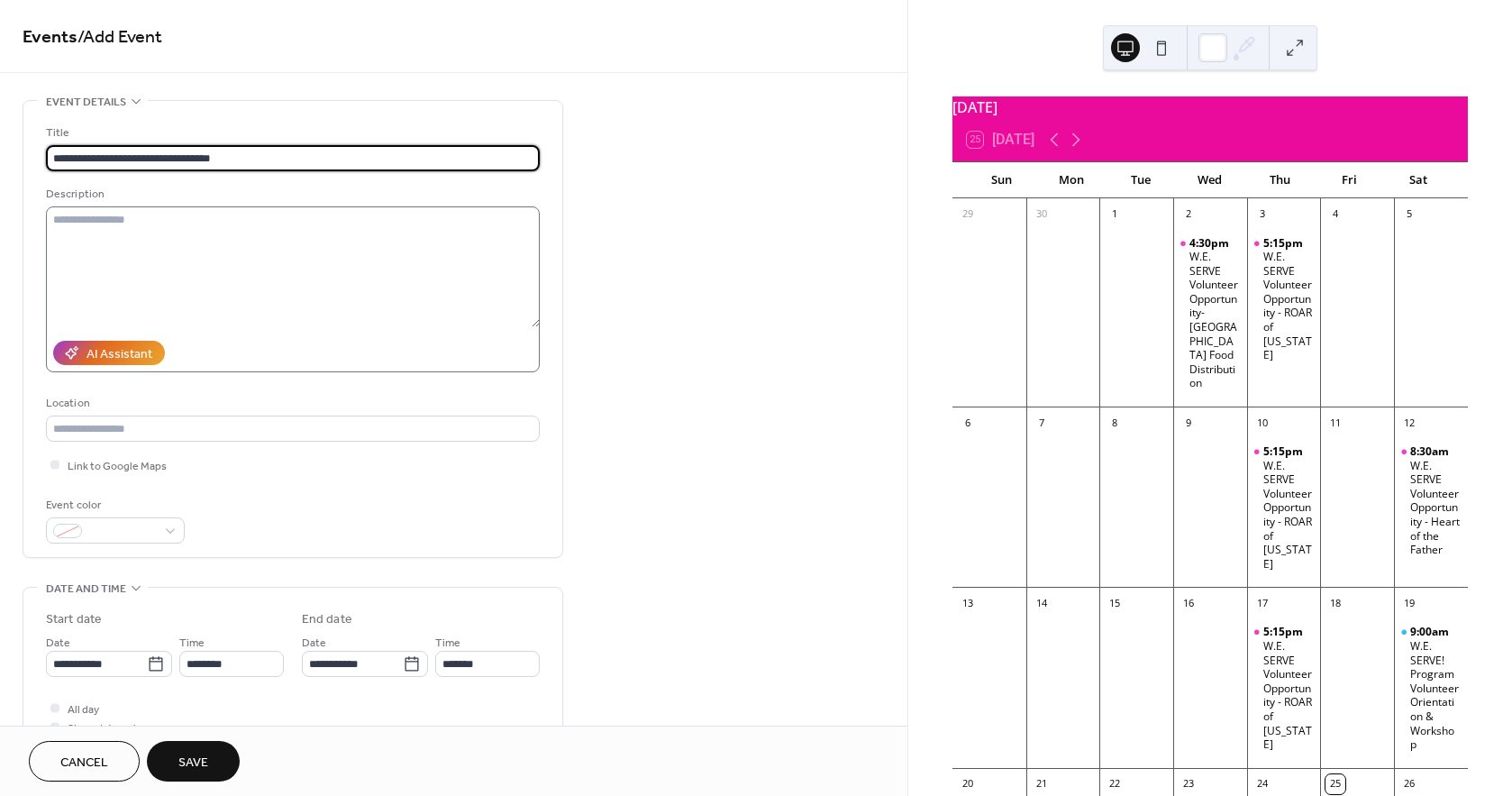 type on "**********" 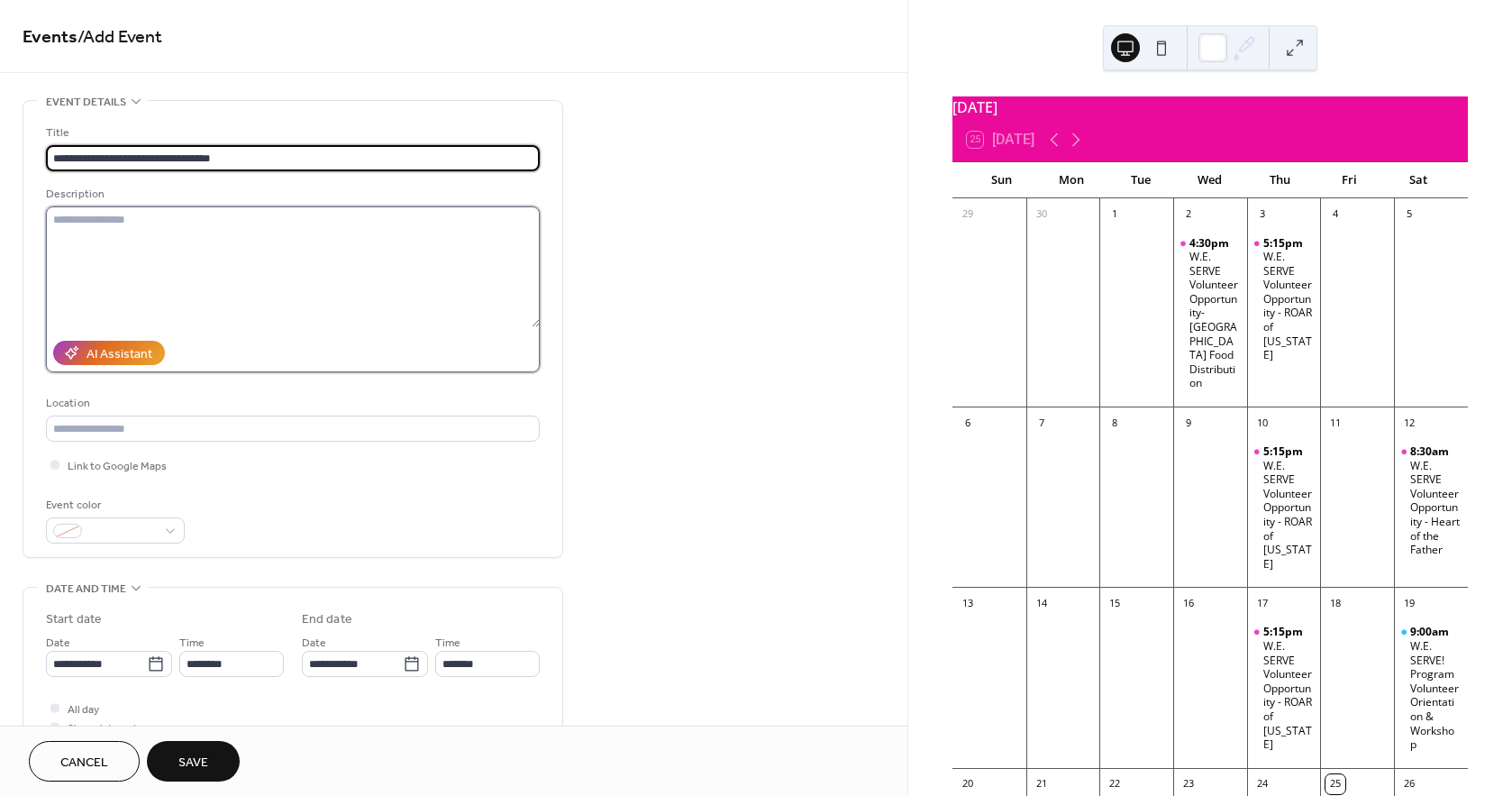 click at bounding box center [293, 267] 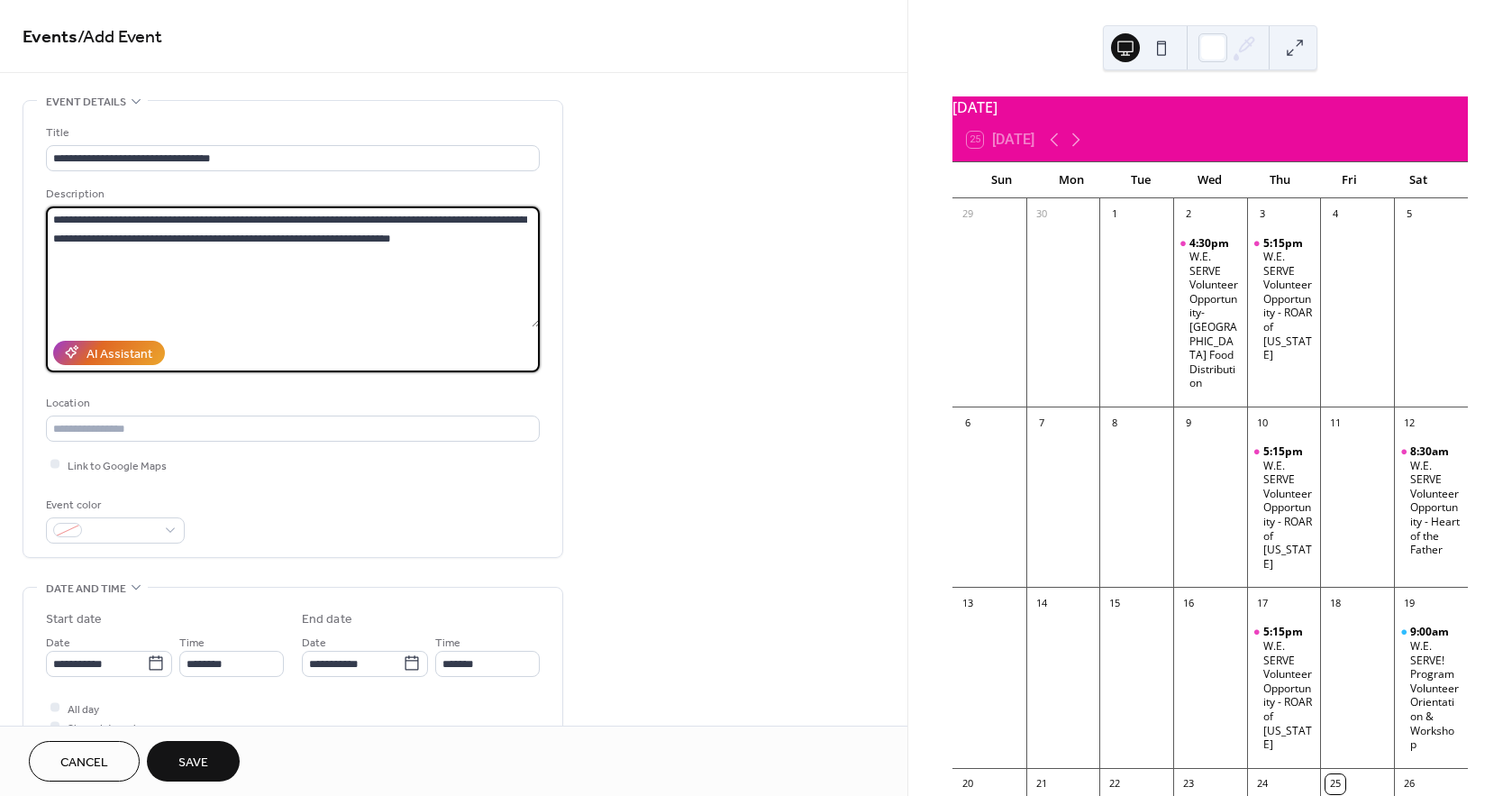 click on "**********" at bounding box center (293, 267) 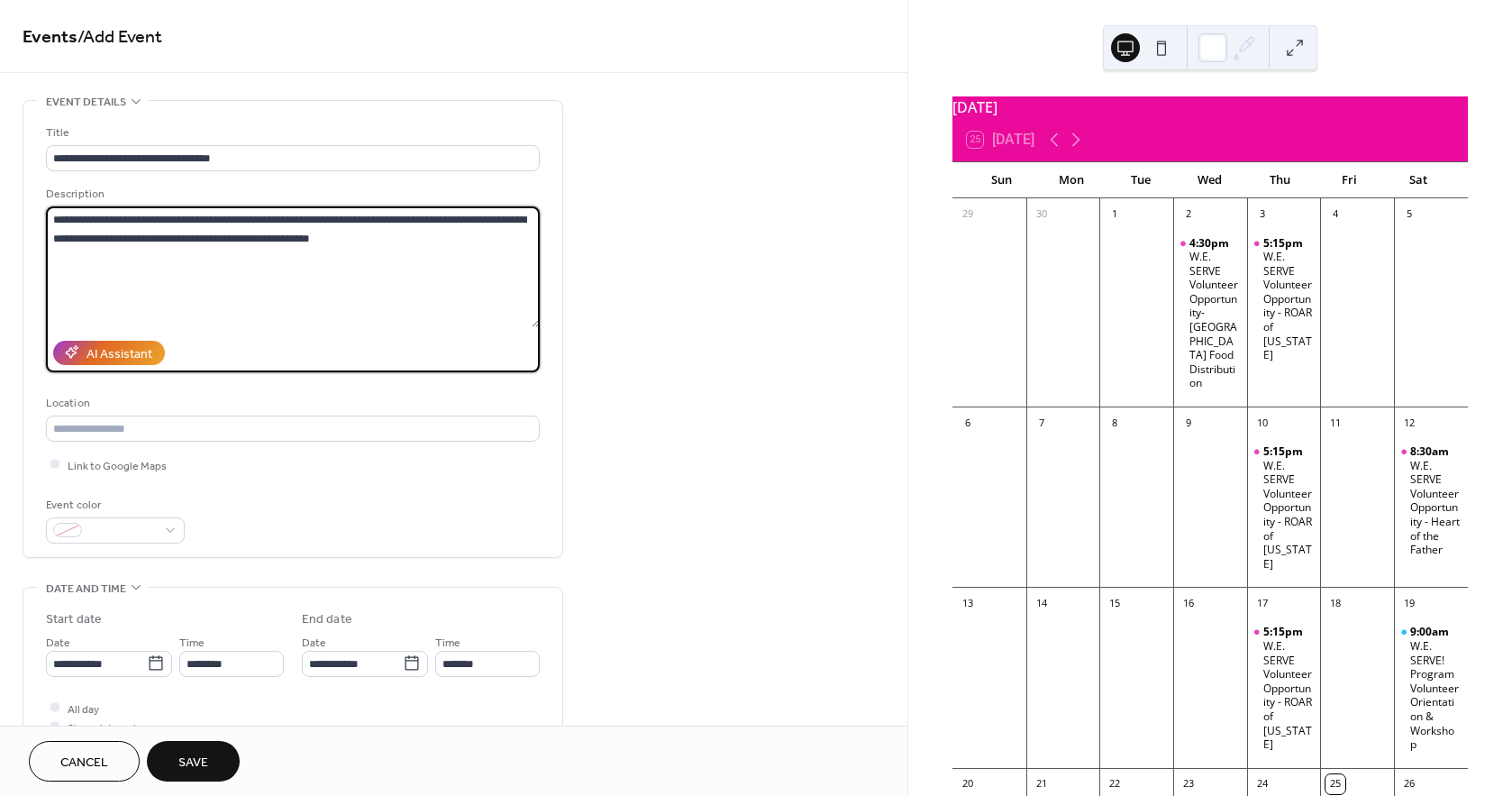 click on "**********" at bounding box center (293, 267) 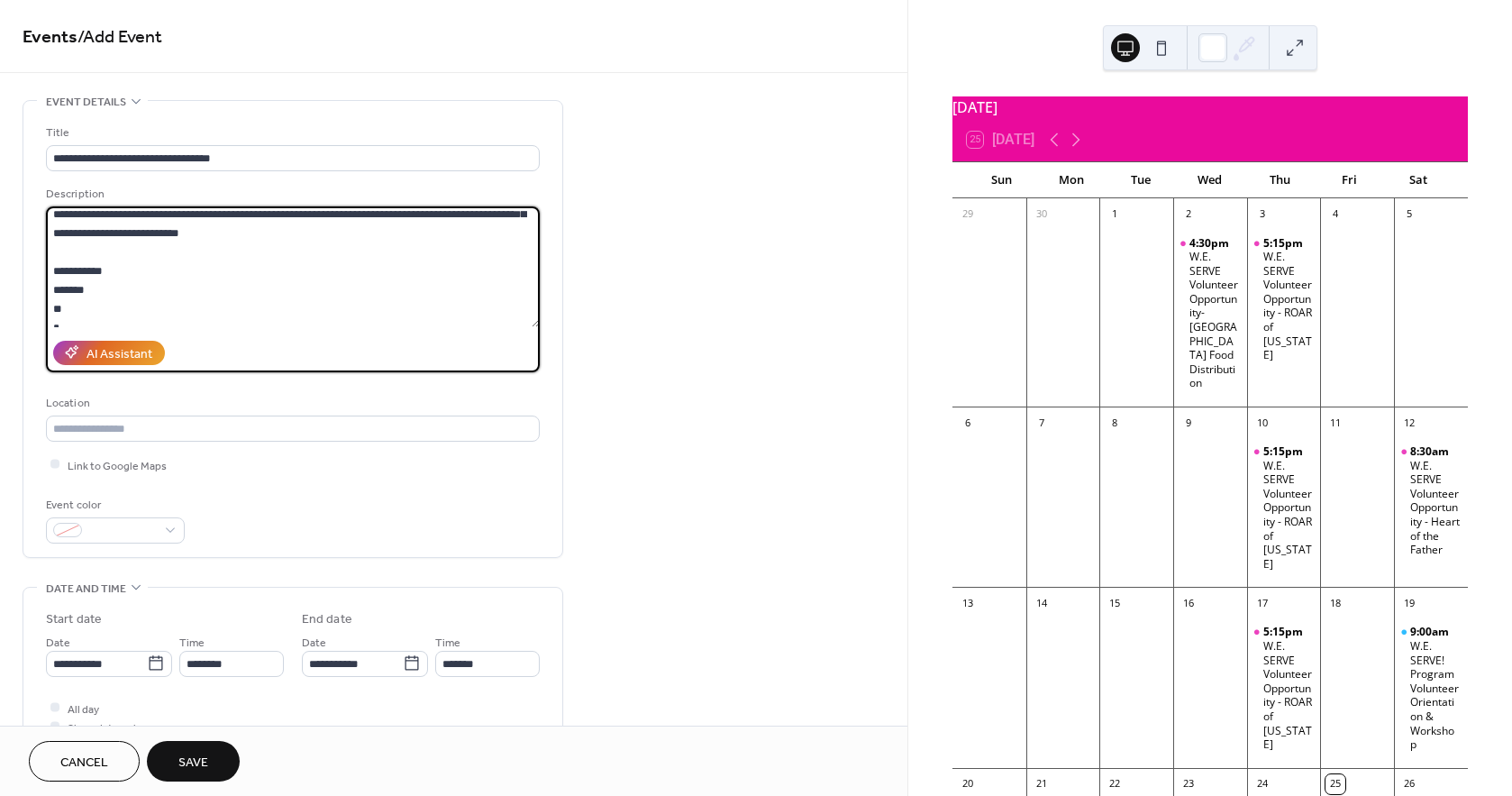scroll, scrollTop: 0, scrollLeft: 0, axis: both 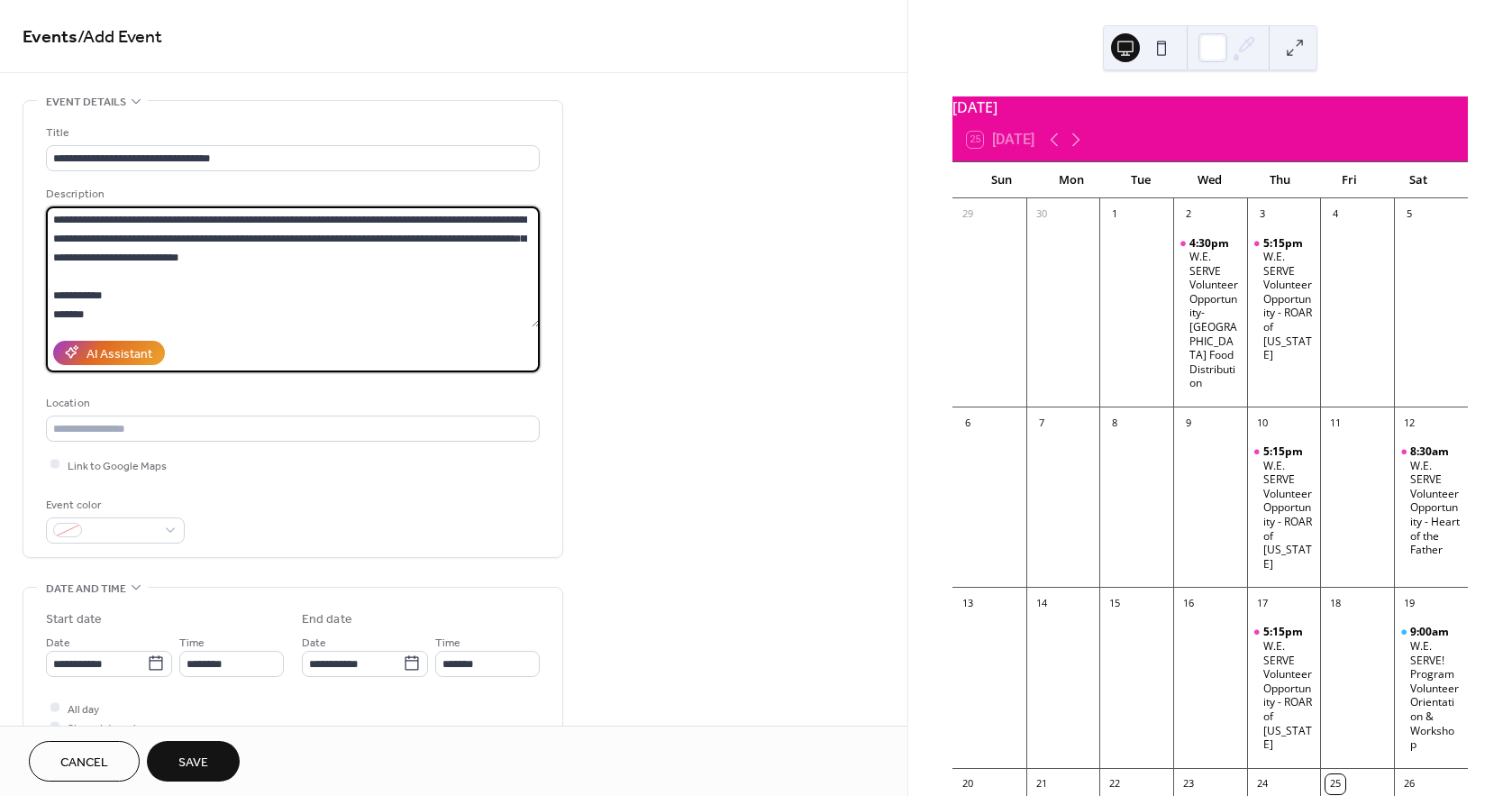 click on "**********" at bounding box center [293, 267] 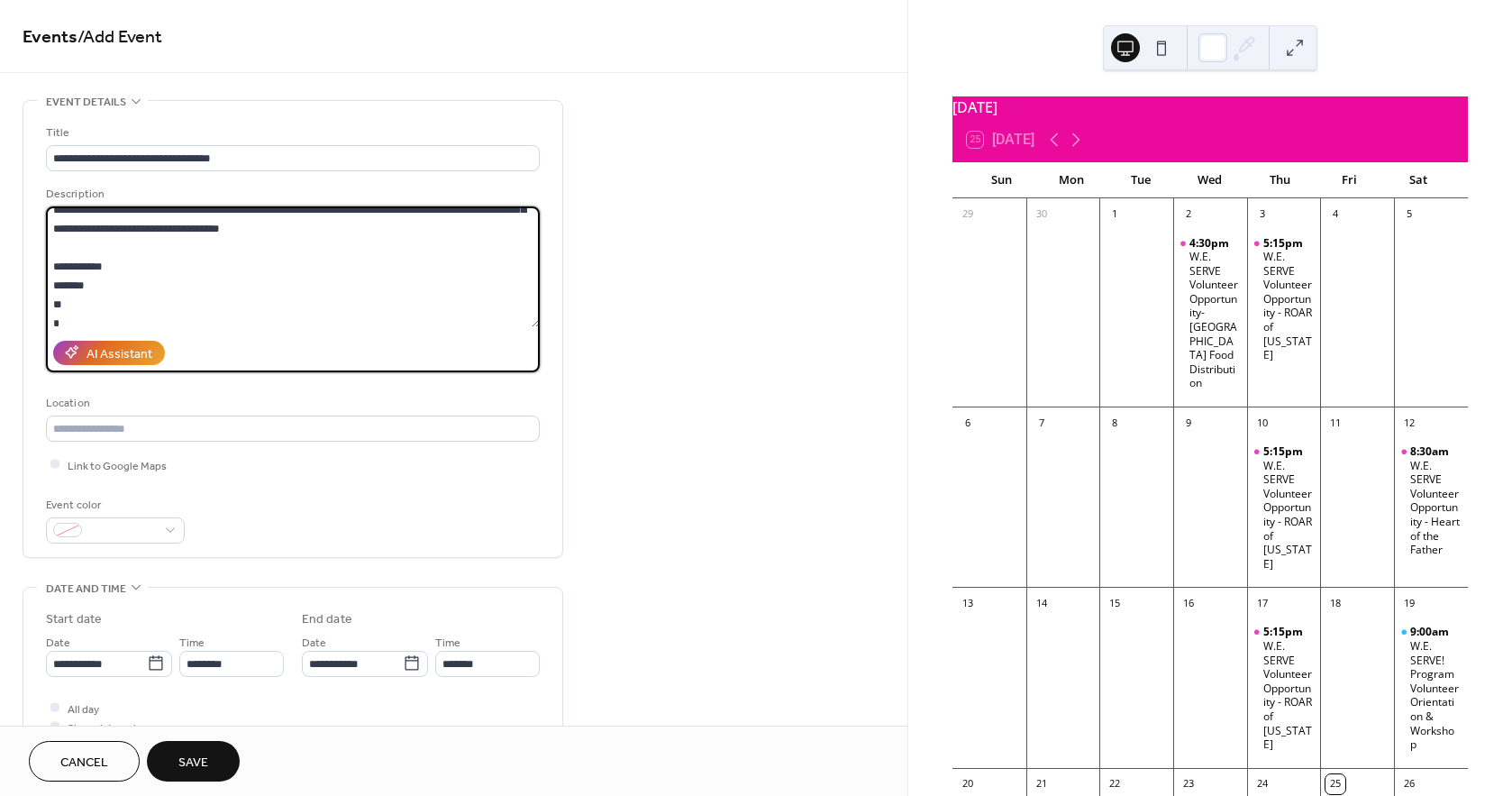 scroll, scrollTop: 75, scrollLeft: 0, axis: vertical 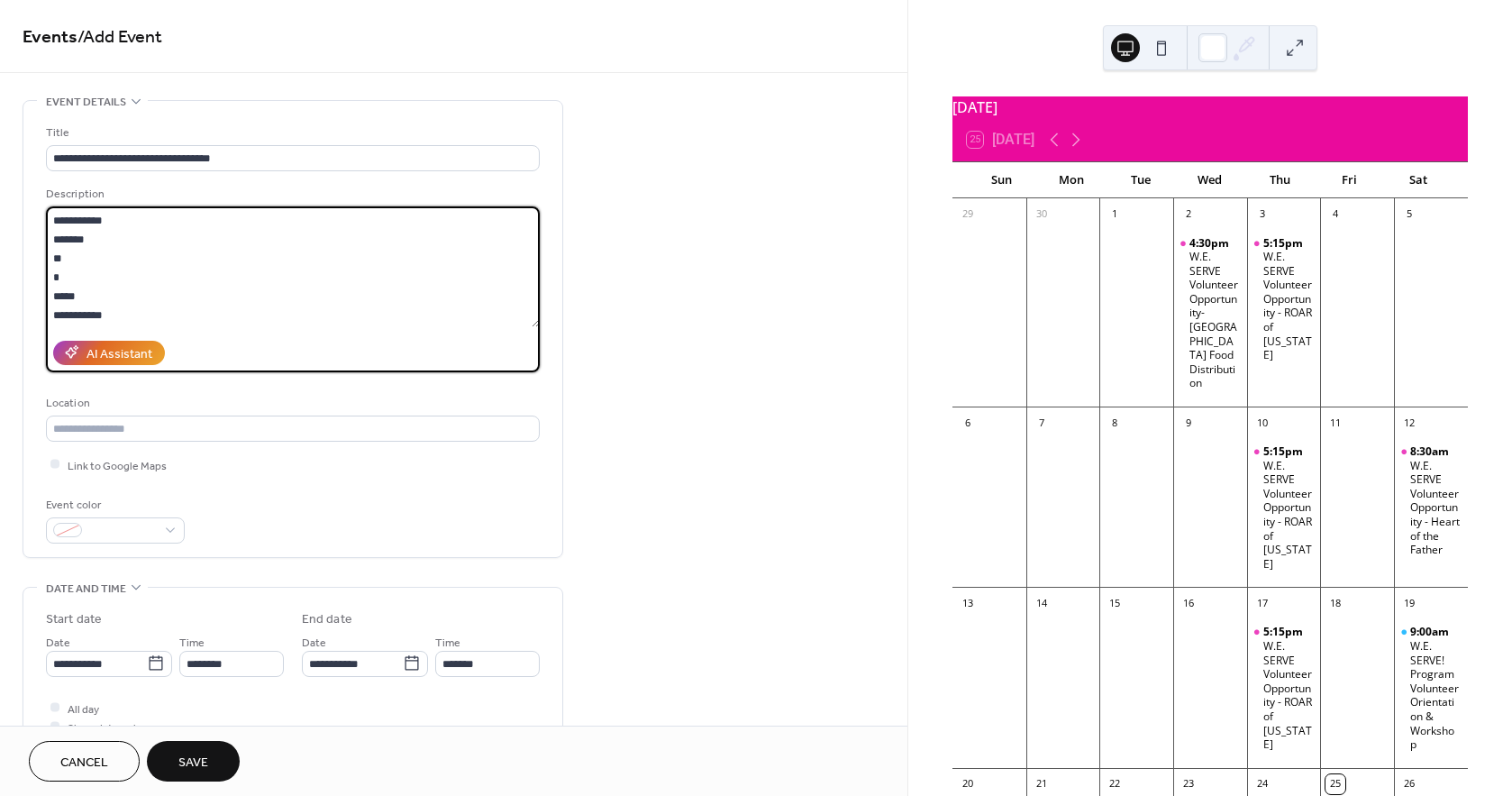 click on "**********" at bounding box center [293, 267] 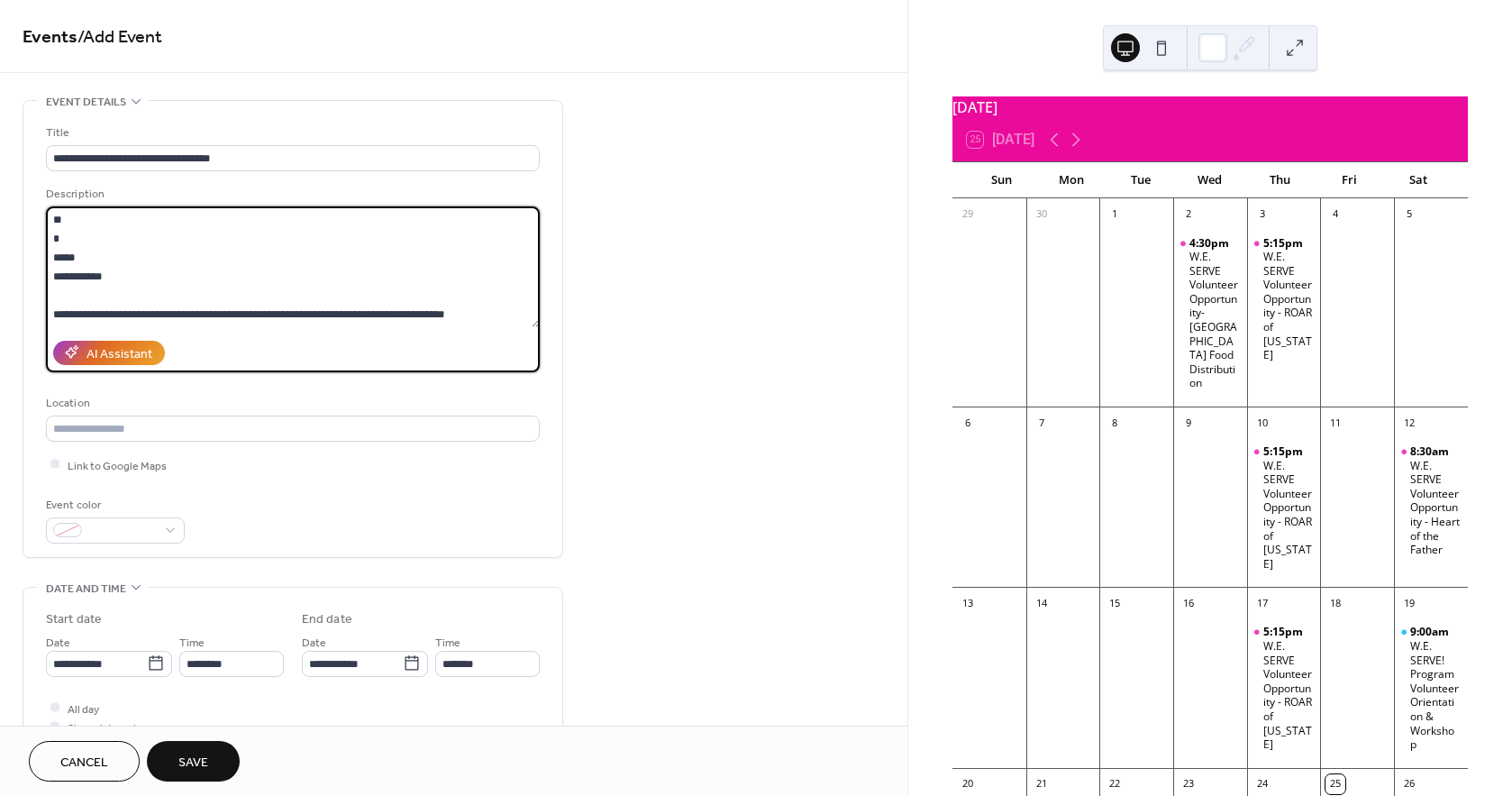 scroll, scrollTop: 148, scrollLeft: 0, axis: vertical 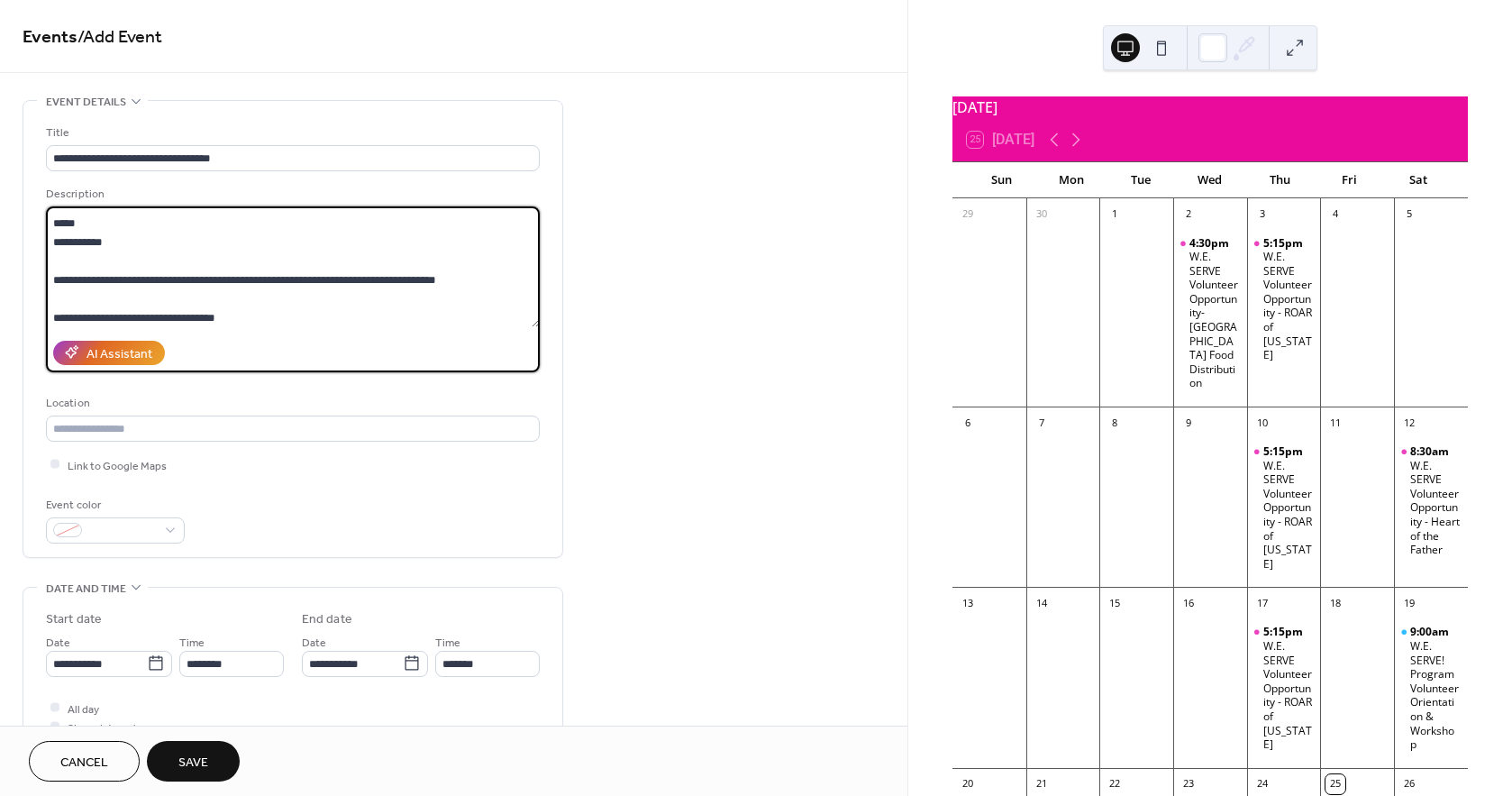 click on "**********" at bounding box center [293, 267] 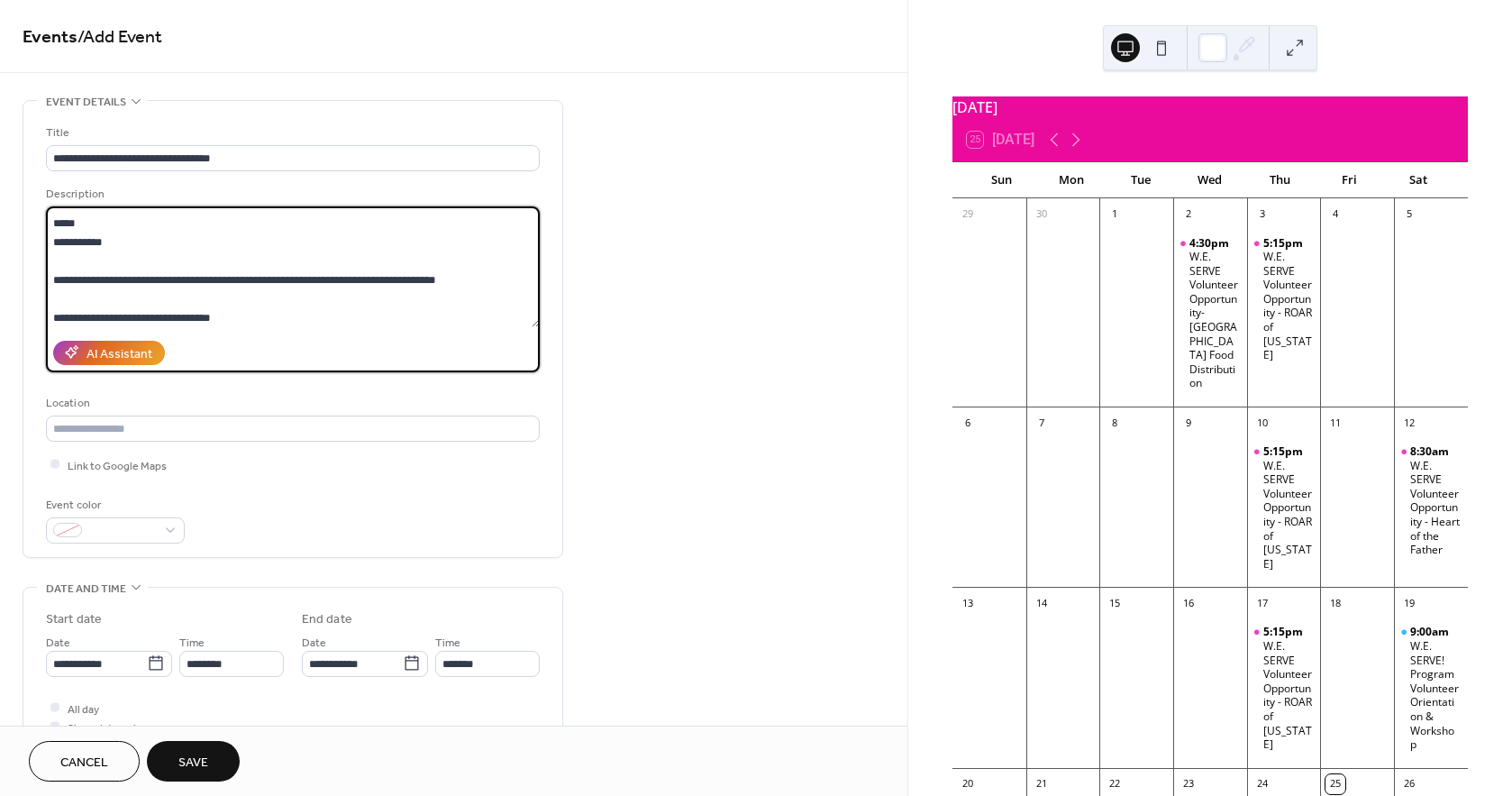 scroll, scrollTop: 100, scrollLeft: 0, axis: vertical 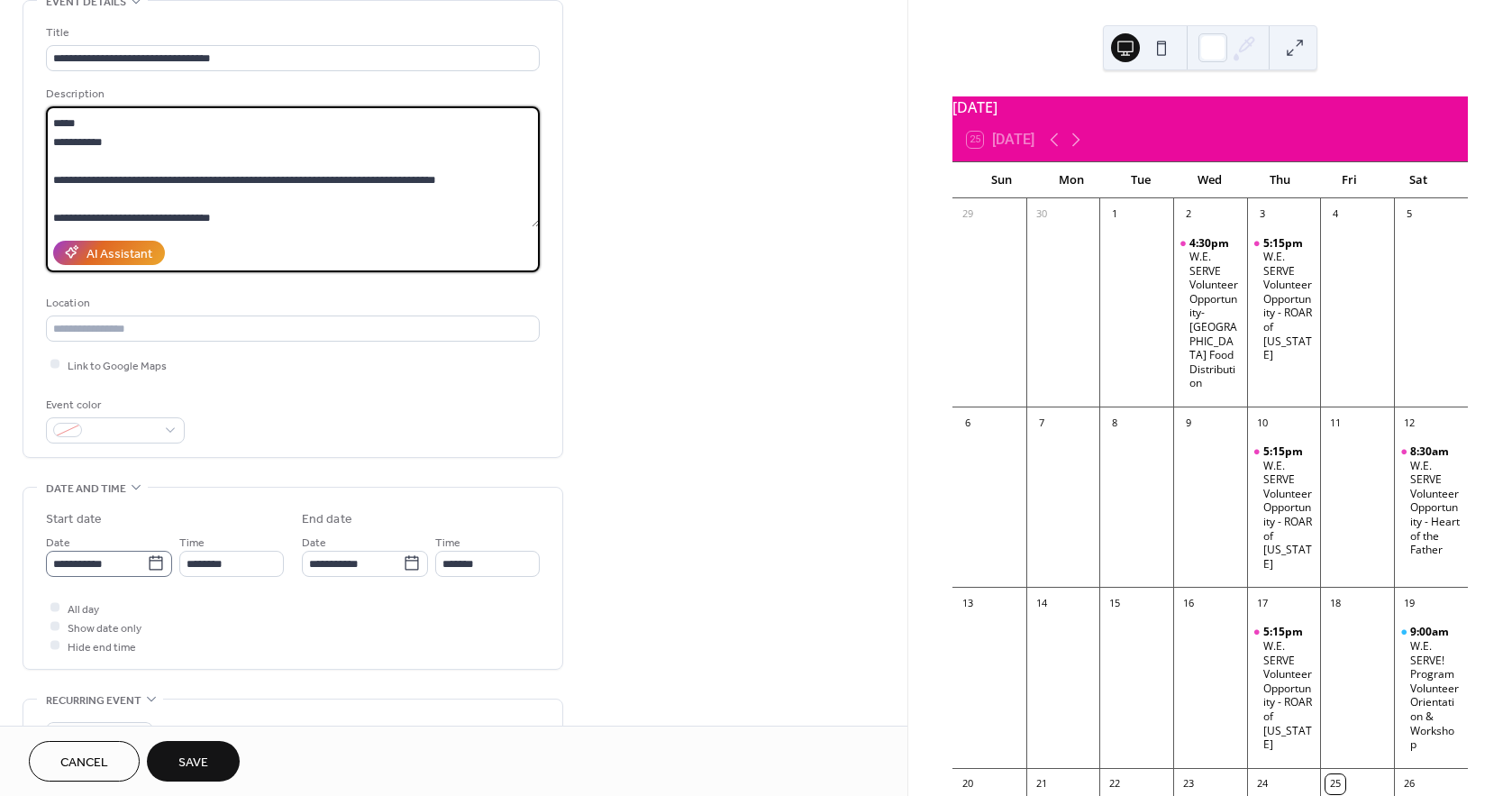 type on "**********" 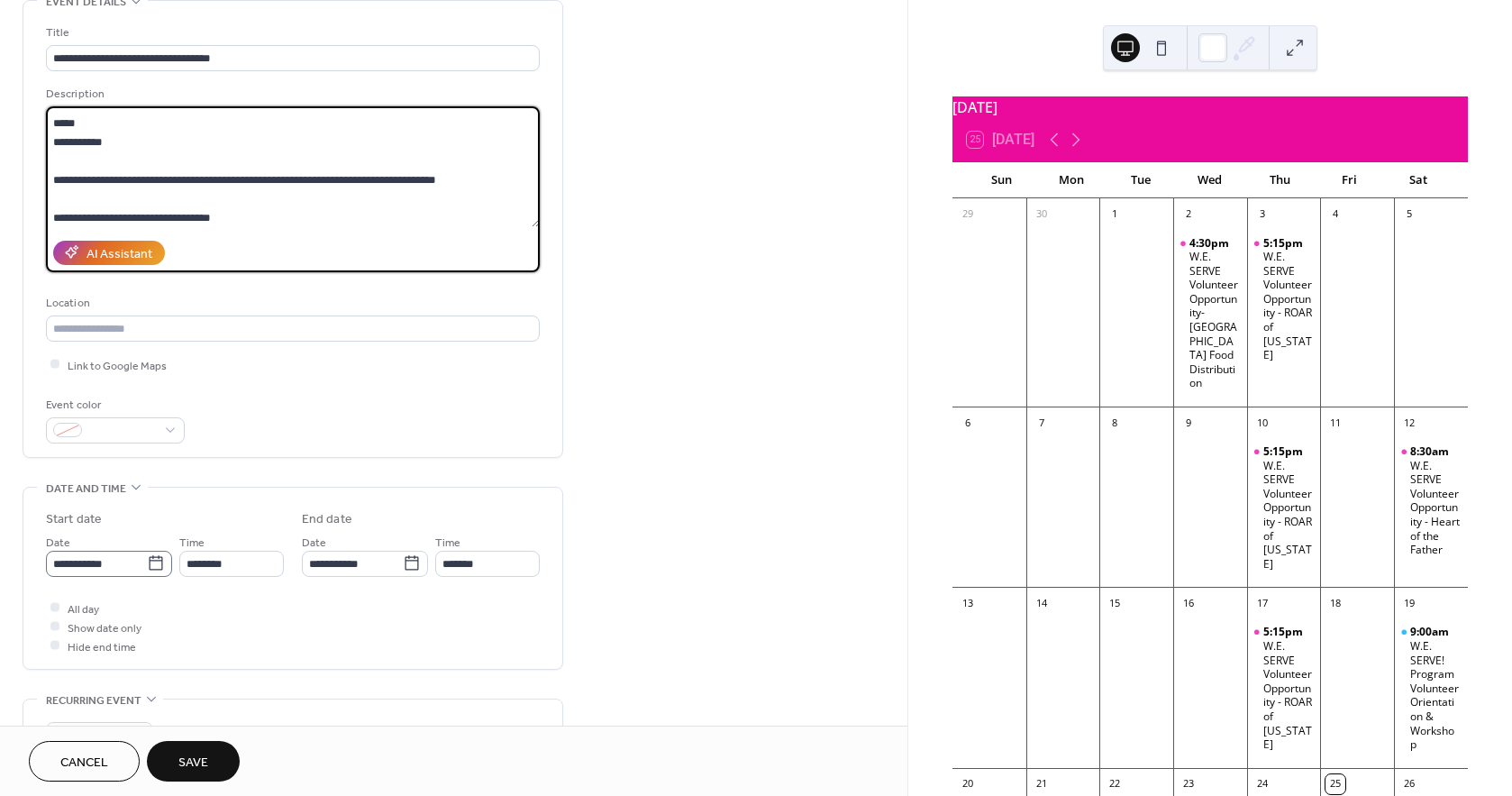 click 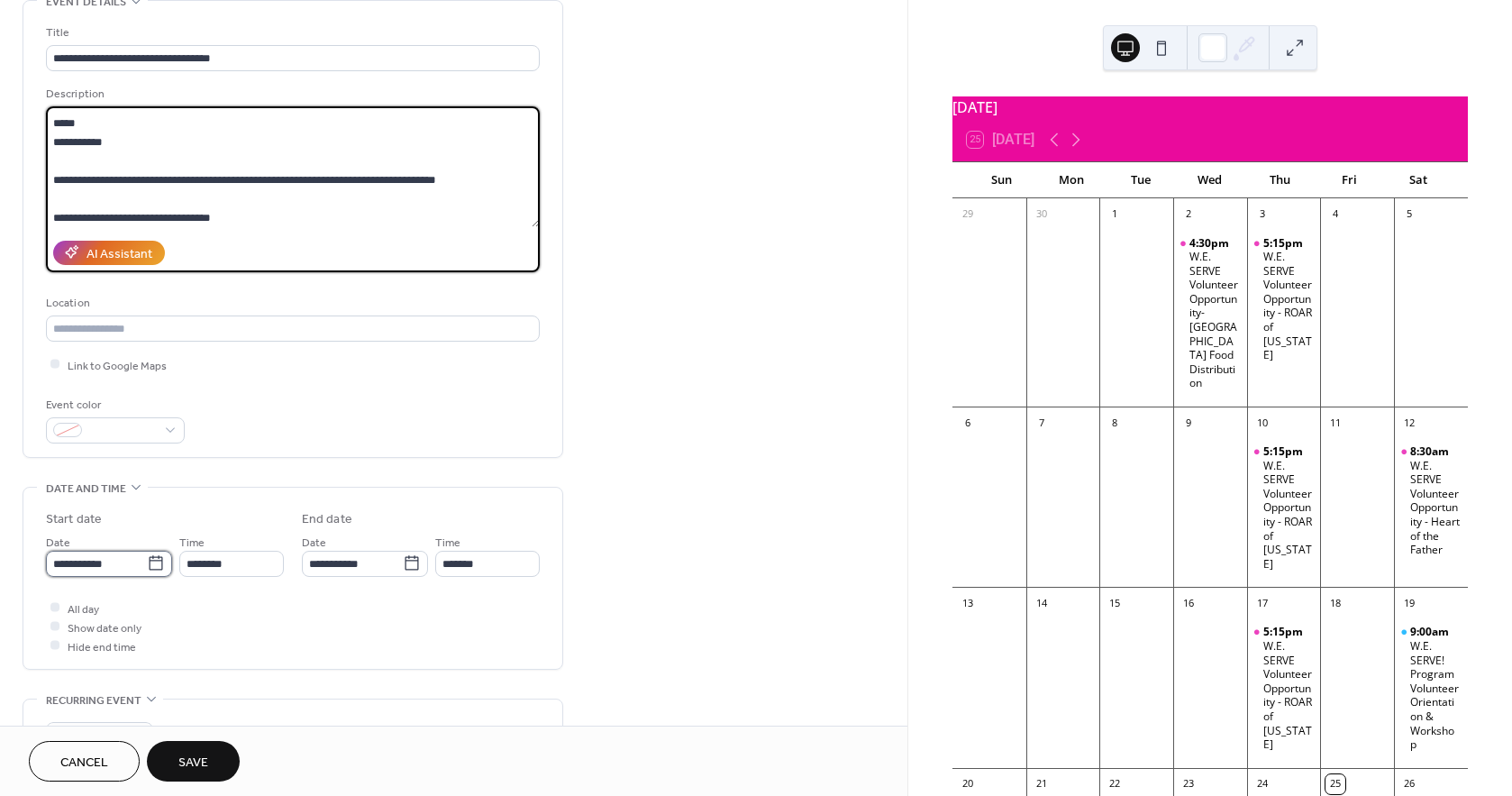 click on "**********" at bounding box center (96, 563) 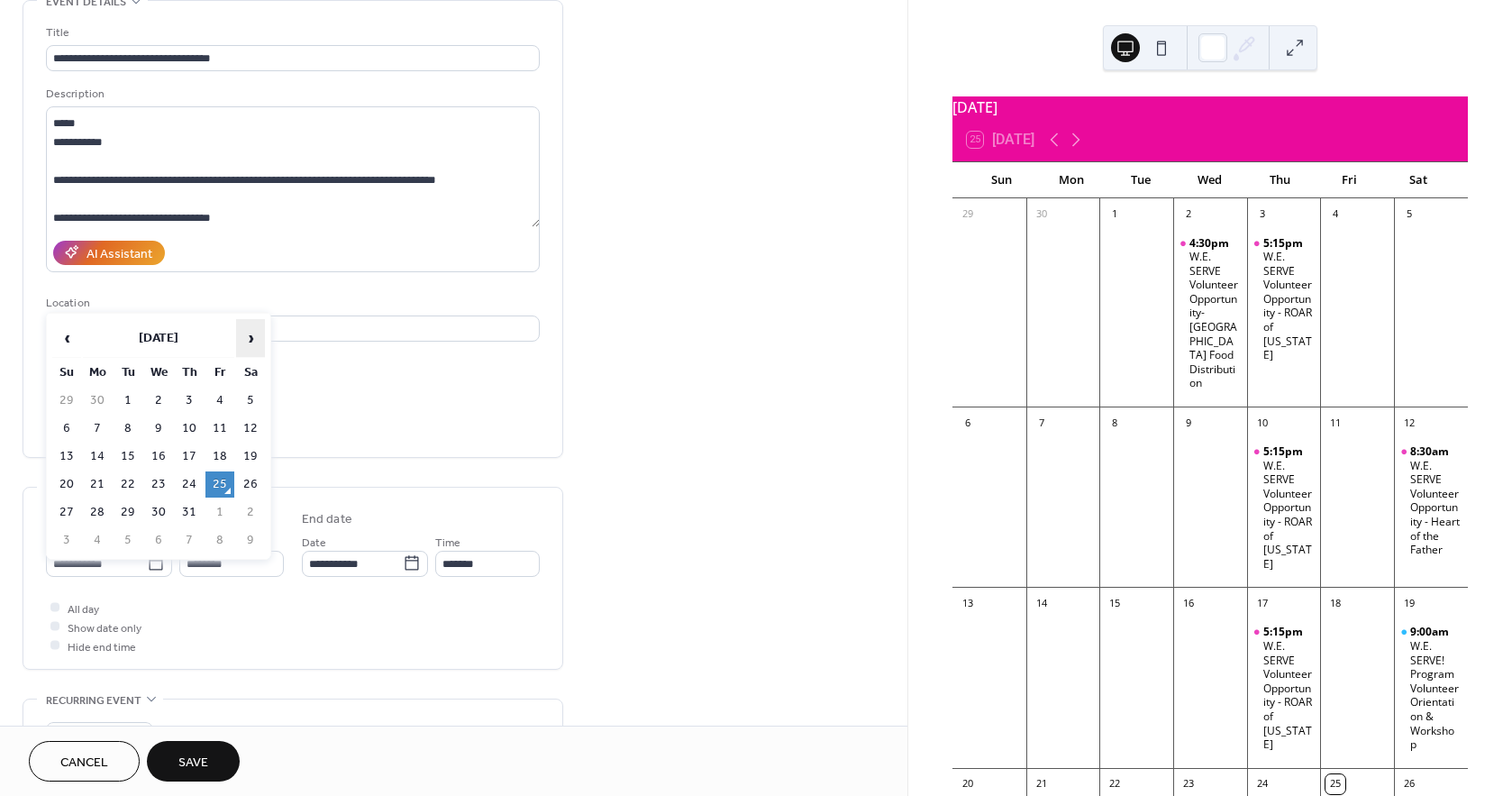 click on "›" at bounding box center (250, 338) 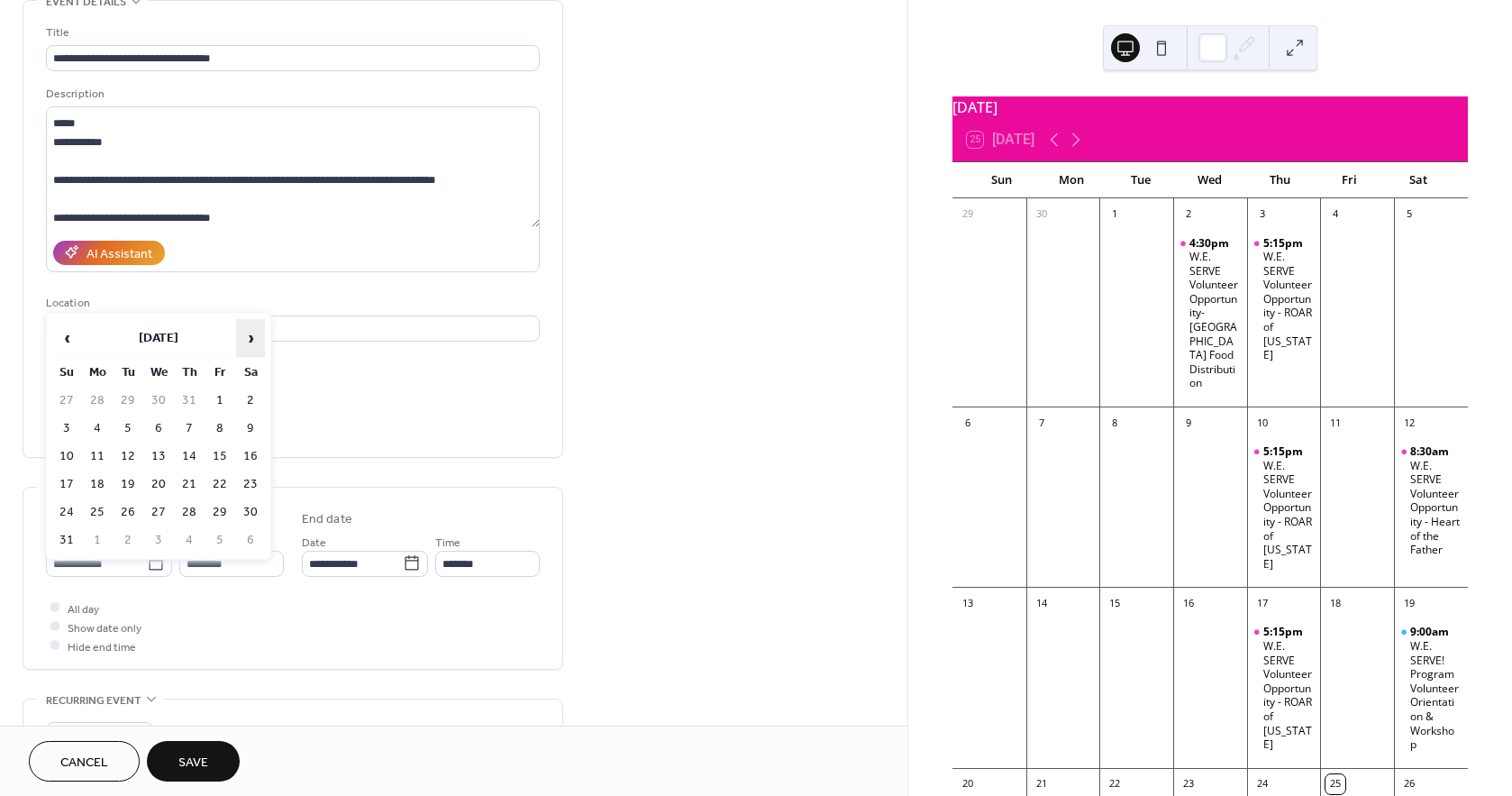 click on "›" at bounding box center (250, 338) 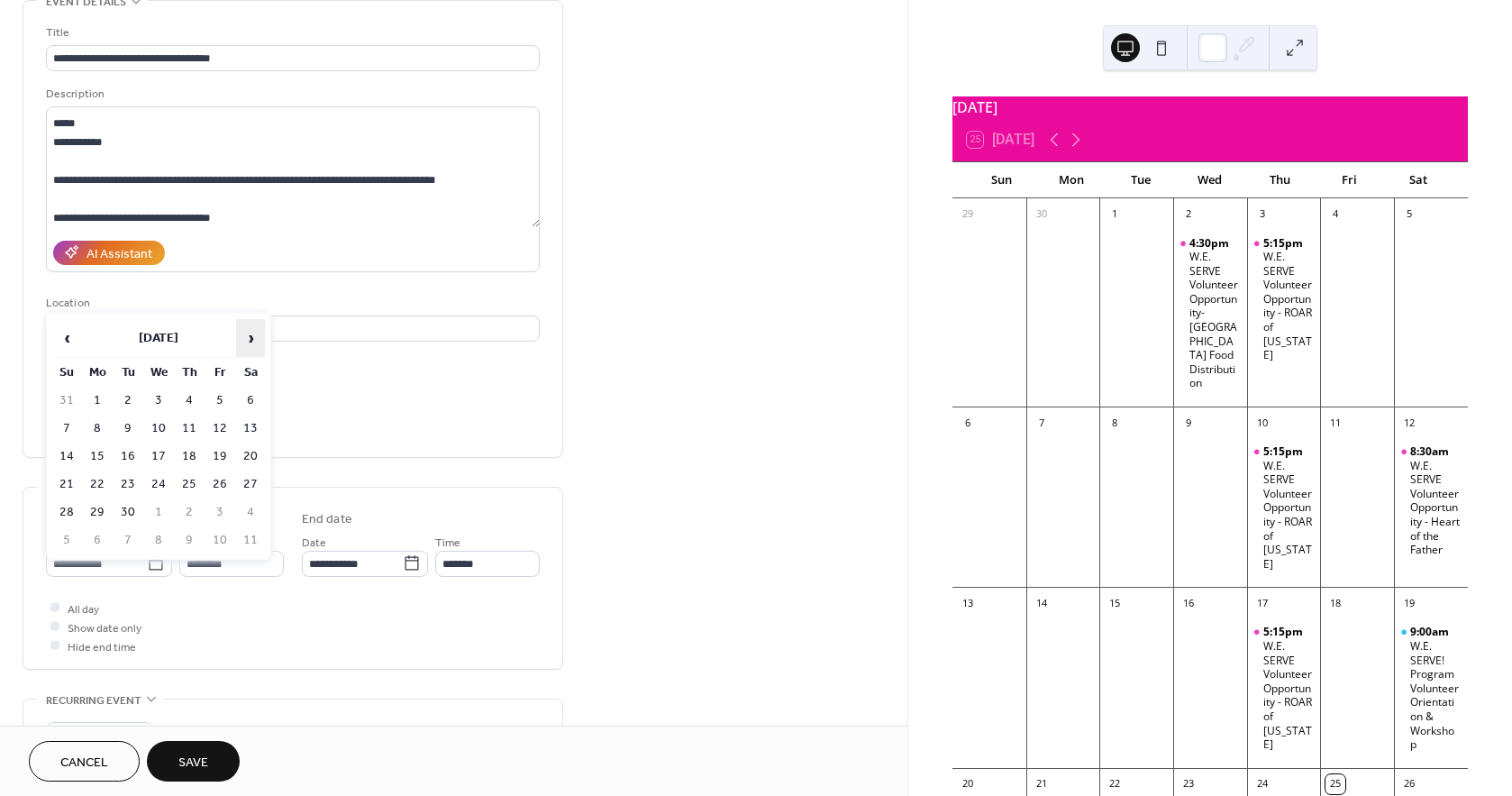 click on "›" at bounding box center [250, 338] 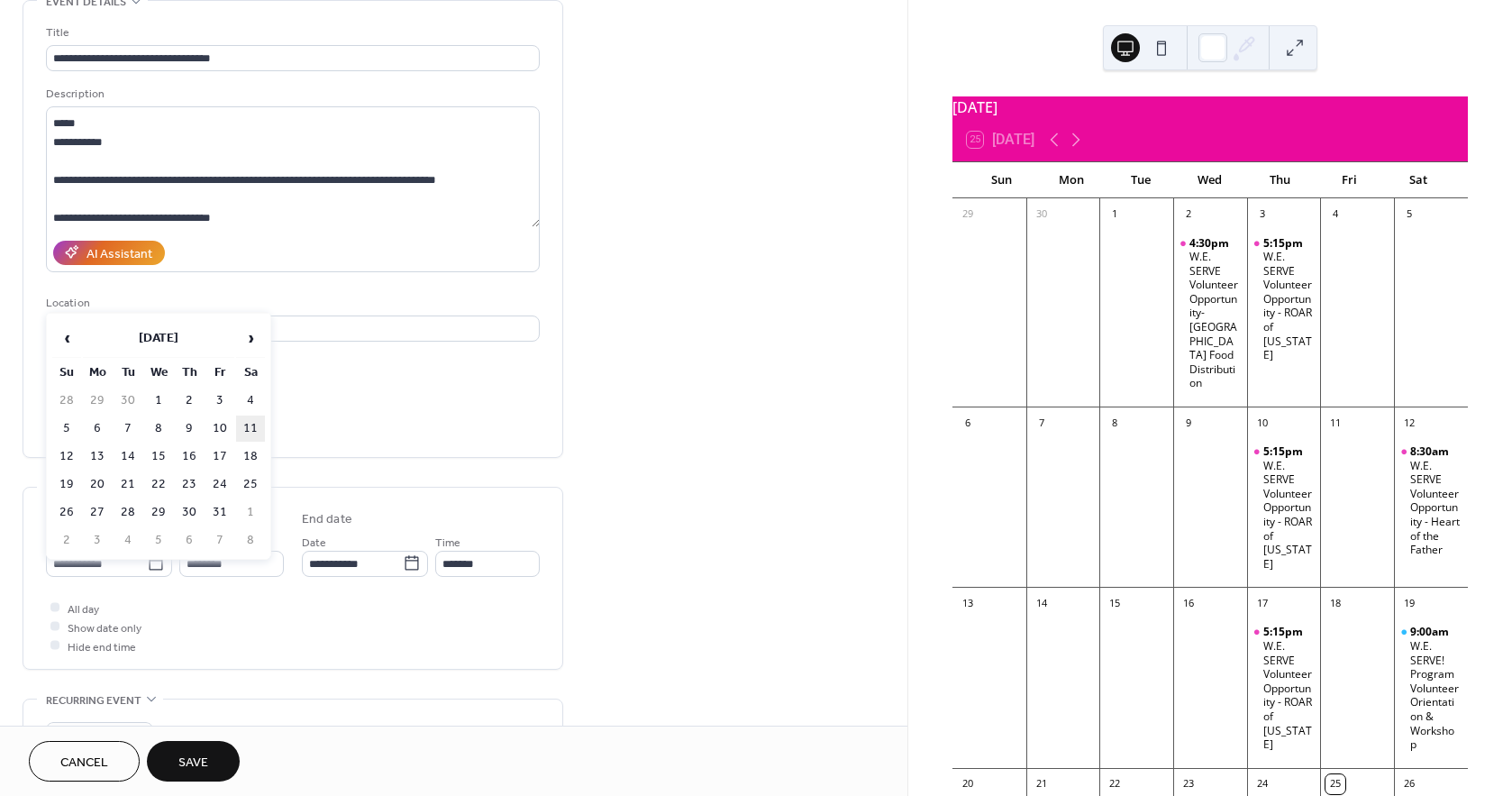 click on "11" at bounding box center [250, 428] 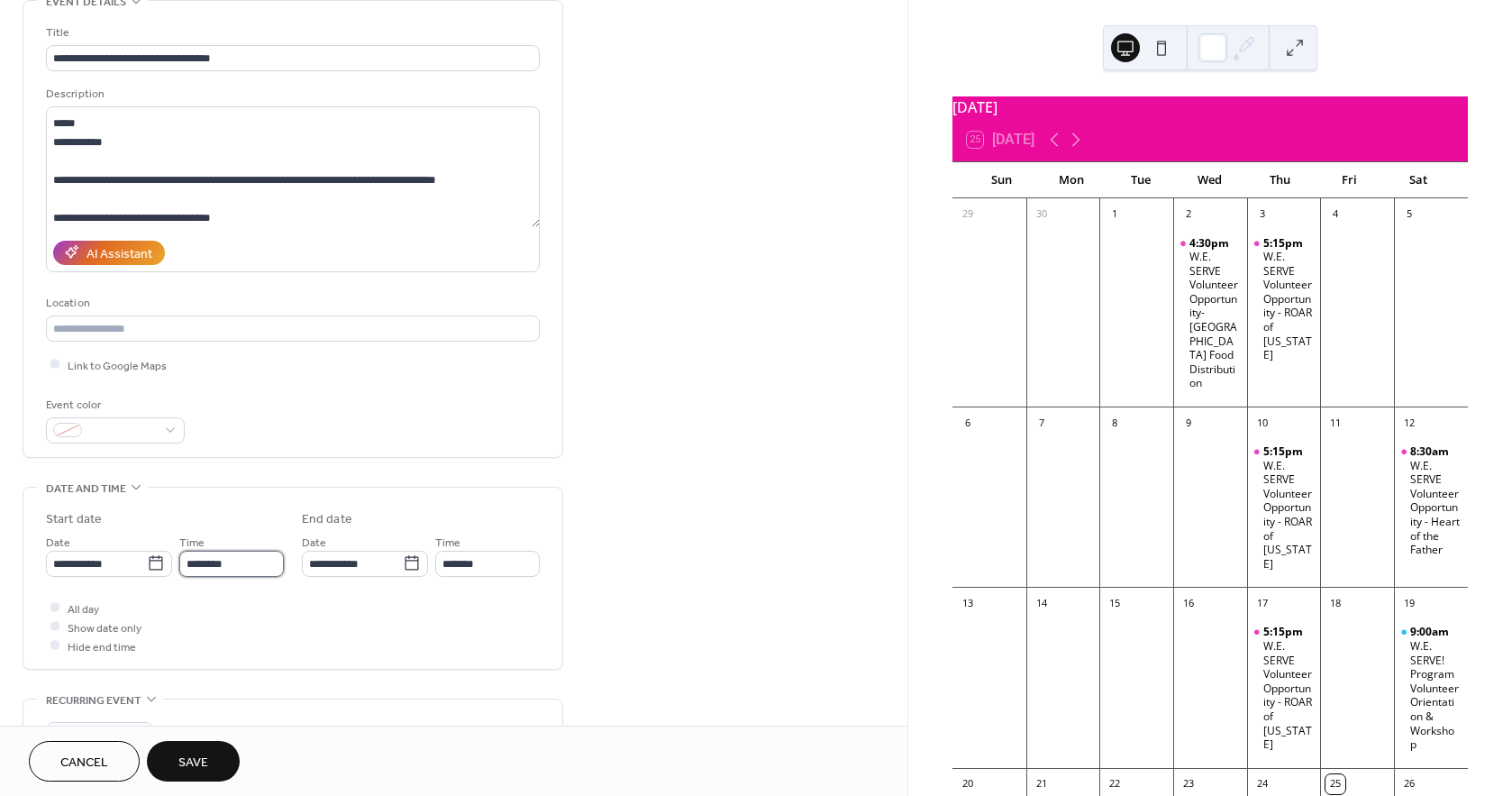 click on "********" at bounding box center [232, 563] 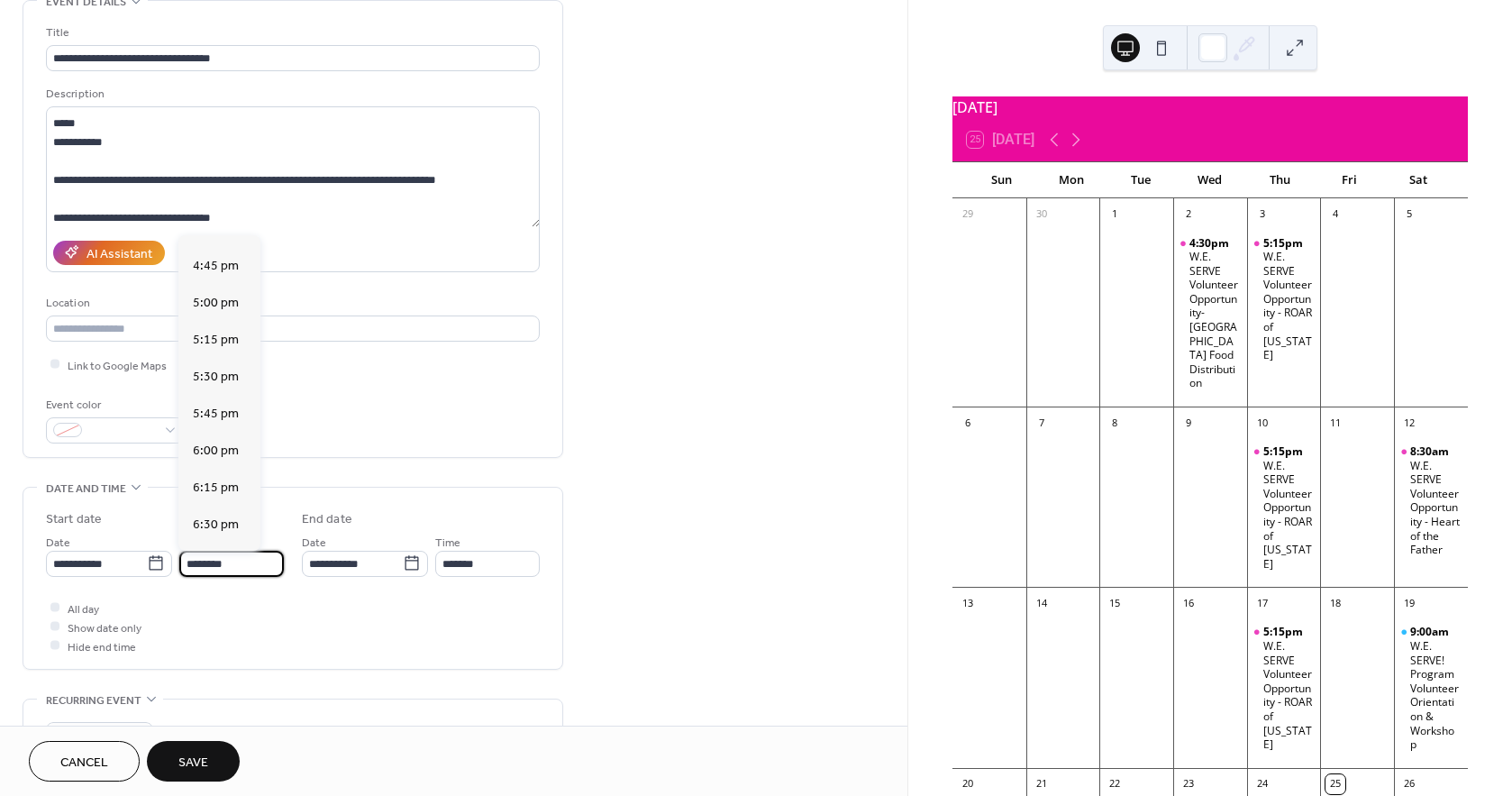 scroll, scrollTop: 2493, scrollLeft: 0, axis: vertical 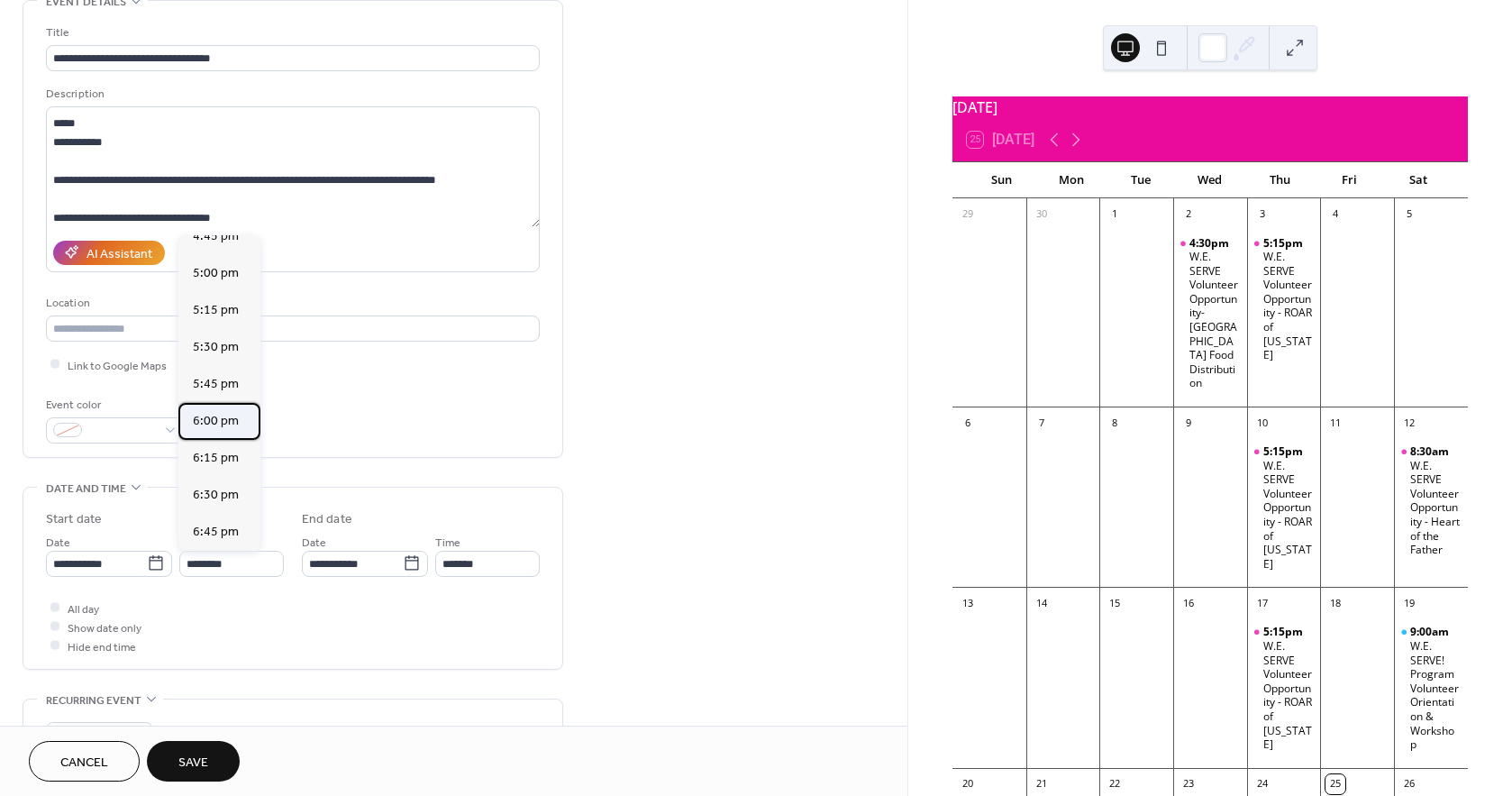 click on "6:00 pm" at bounding box center (215, 421) 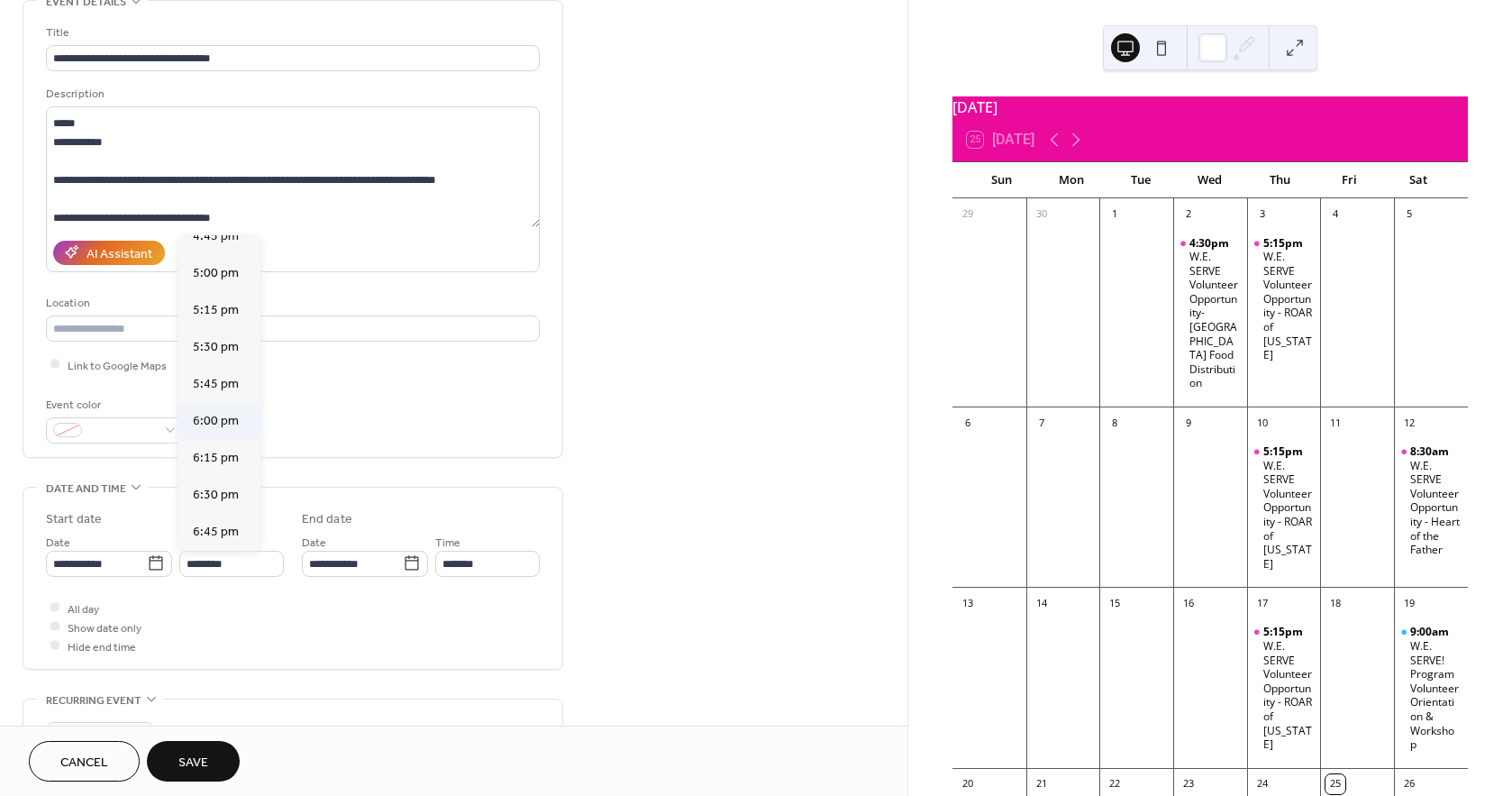 type on "*******" 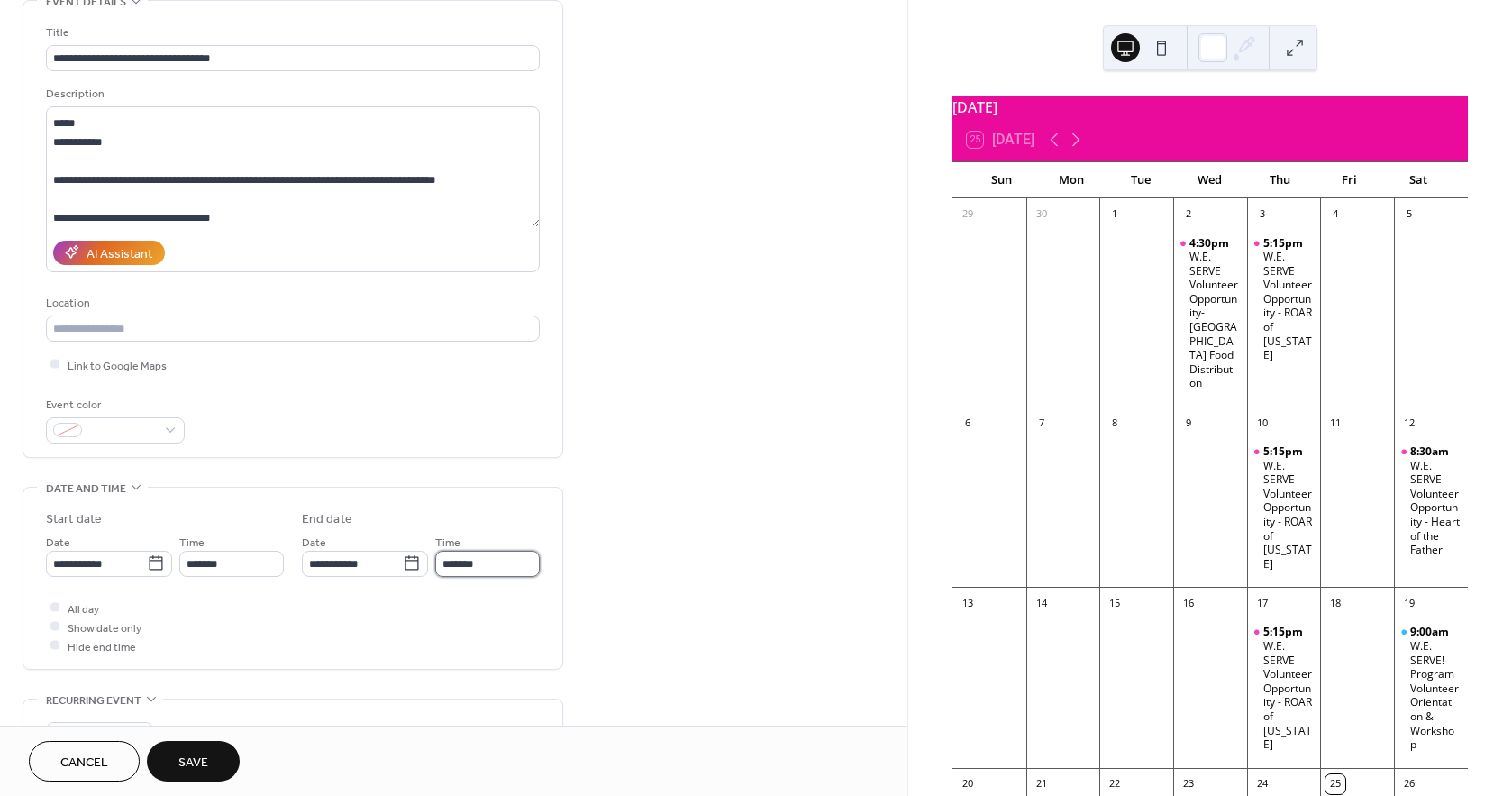 click on "*******" at bounding box center (487, 563) 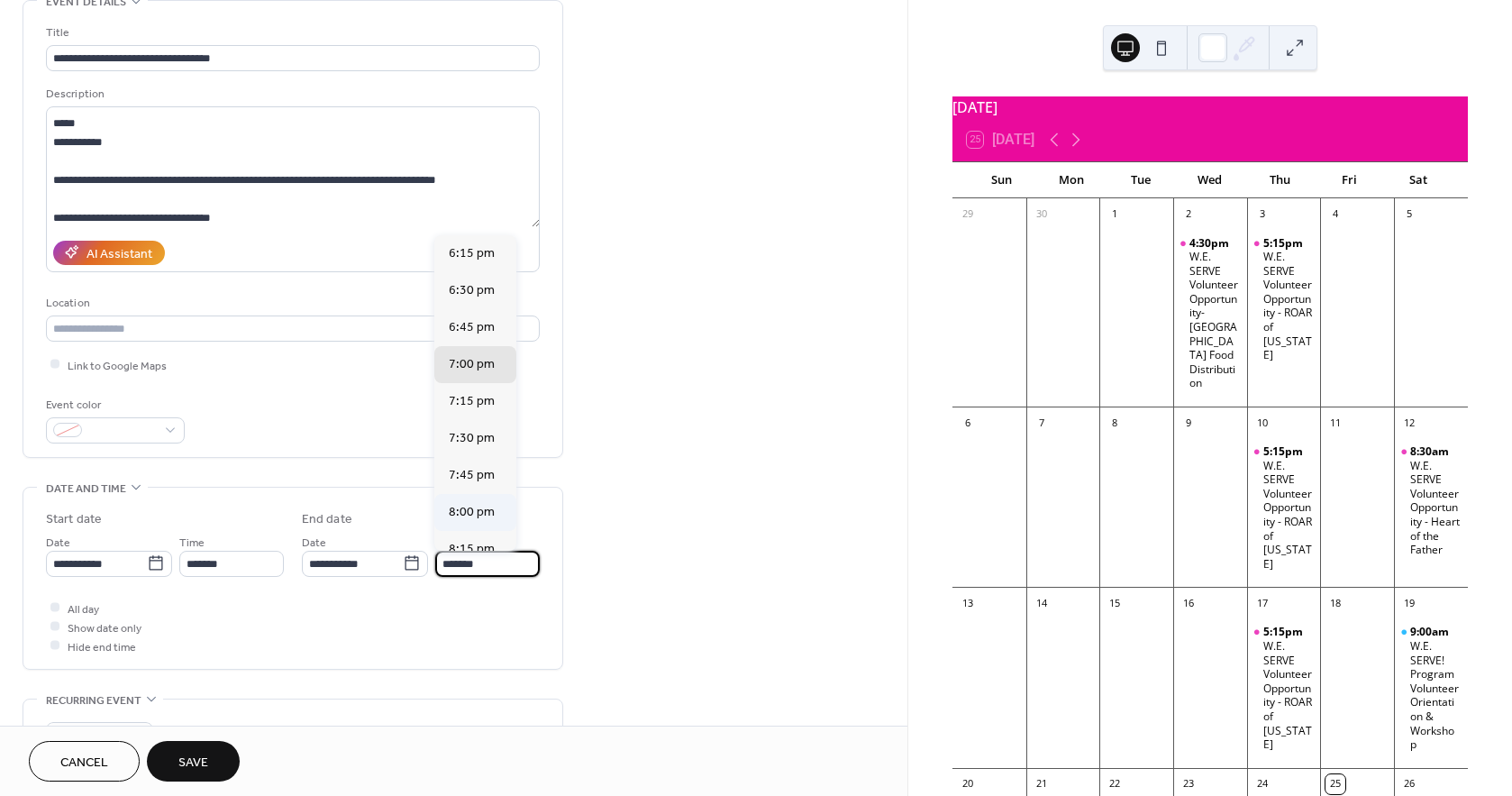 scroll, scrollTop: 100, scrollLeft: 0, axis: vertical 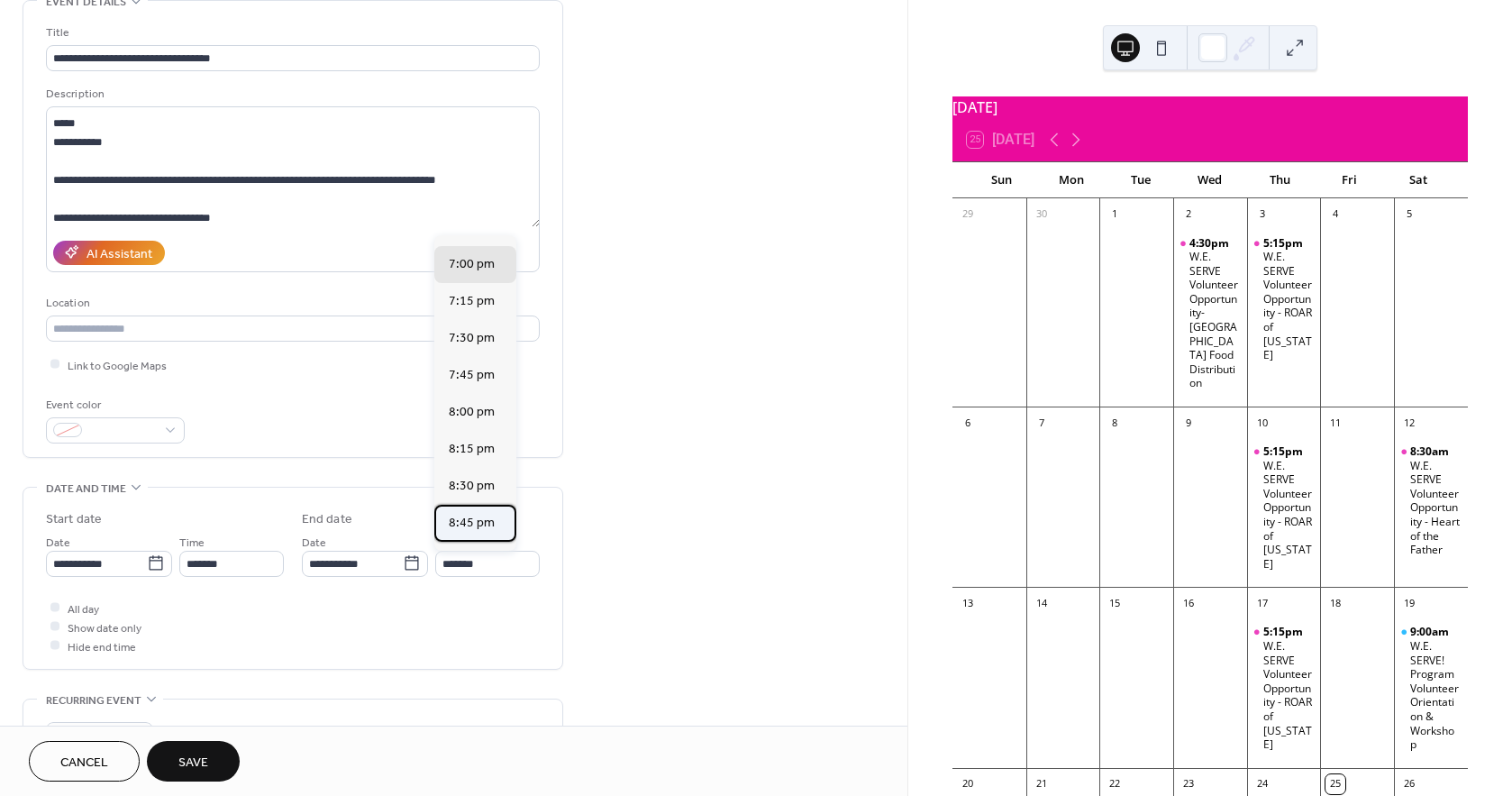 click on "8:45 pm" at bounding box center (471, 523) 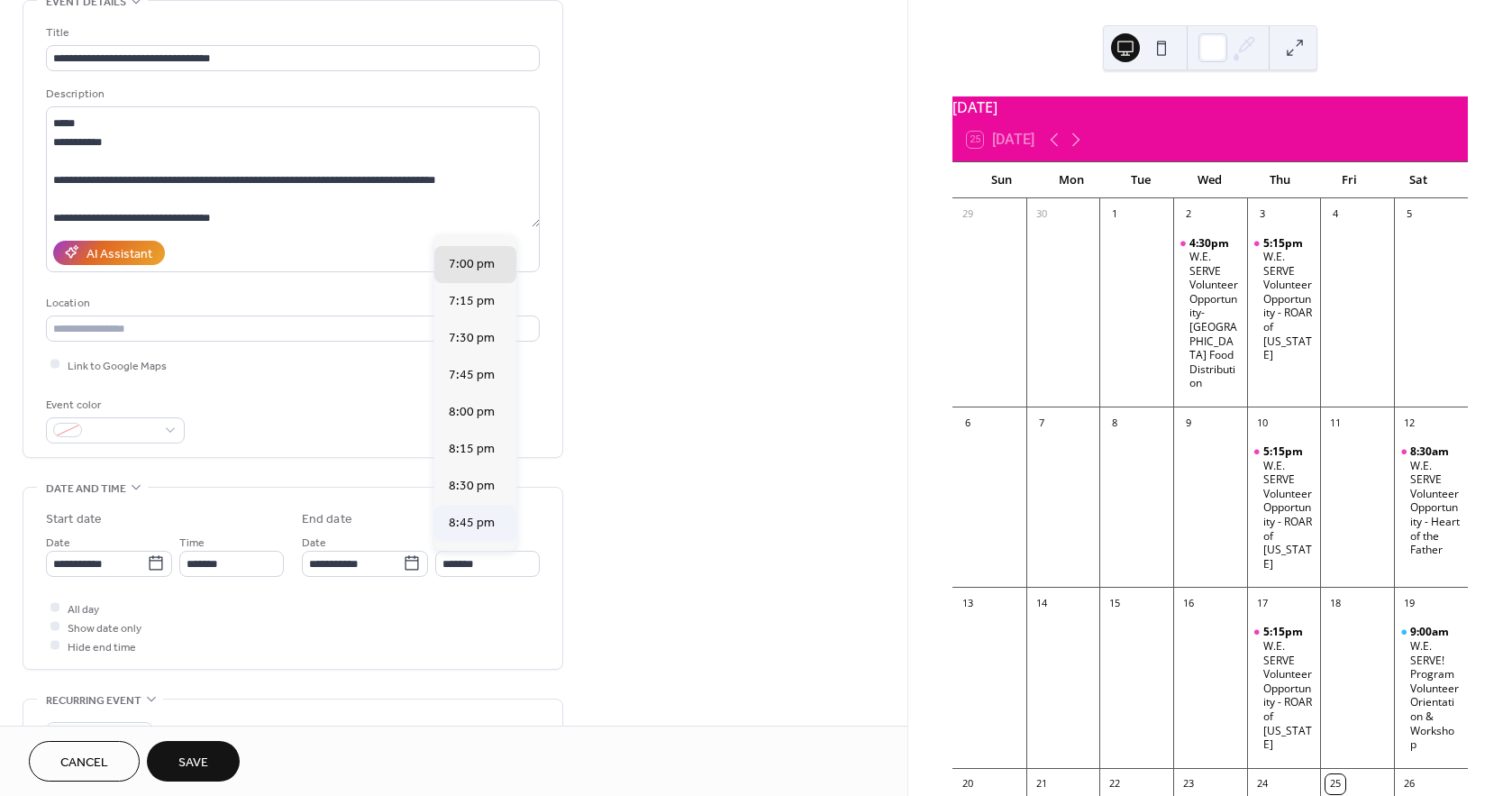 type on "*******" 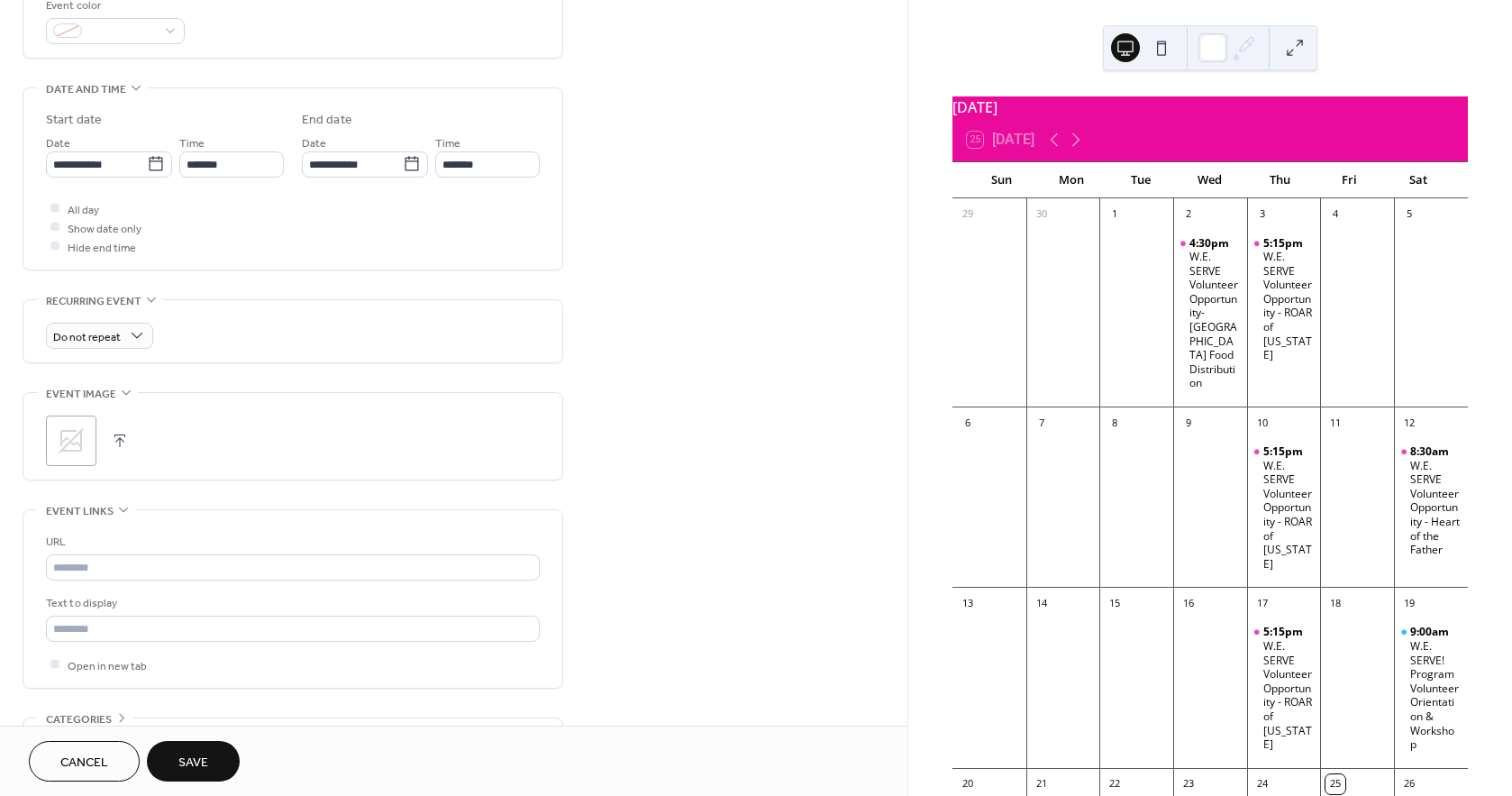 scroll, scrollTop: 500, scrollLeft: 0, axis: vertical 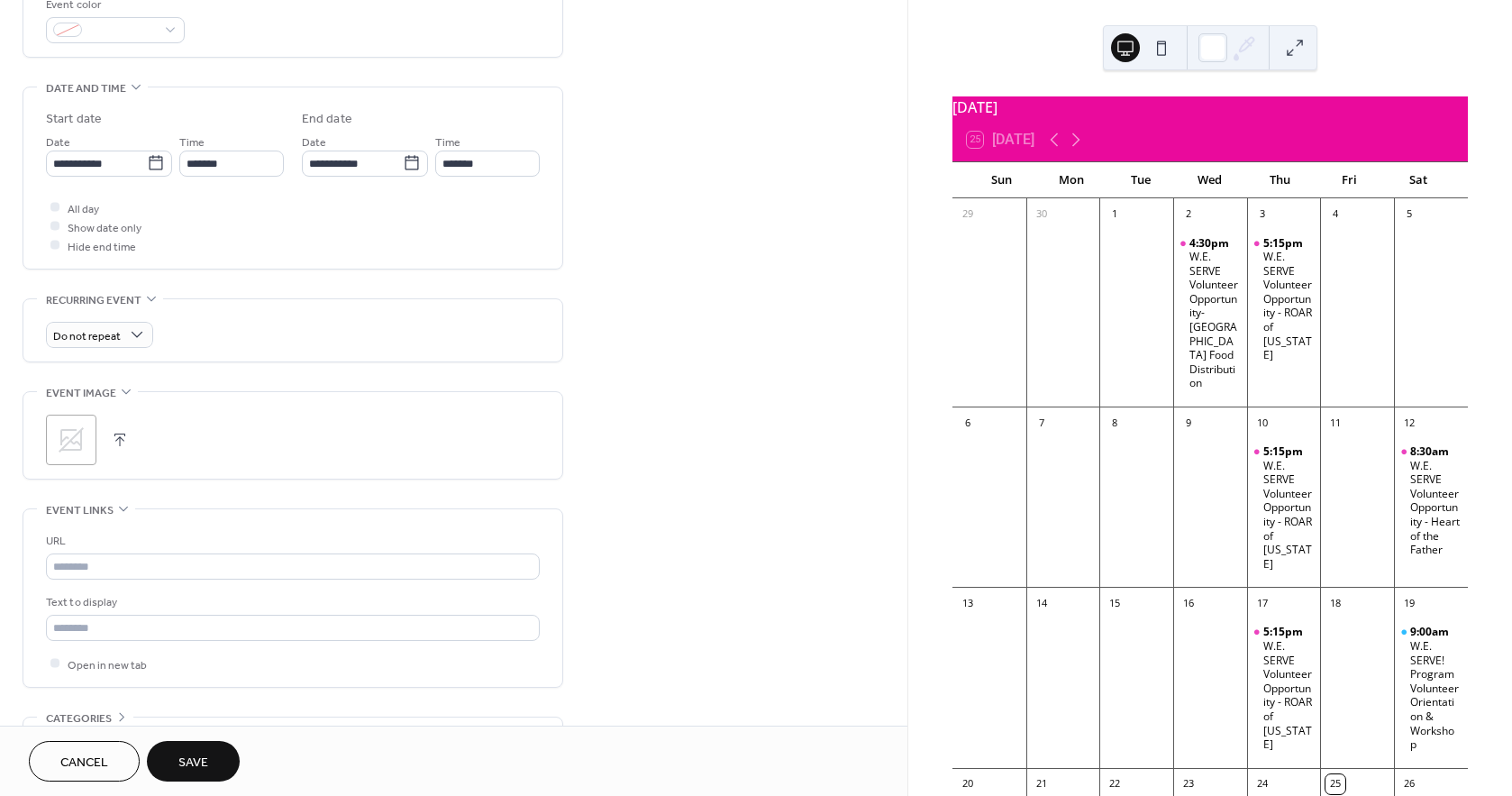click 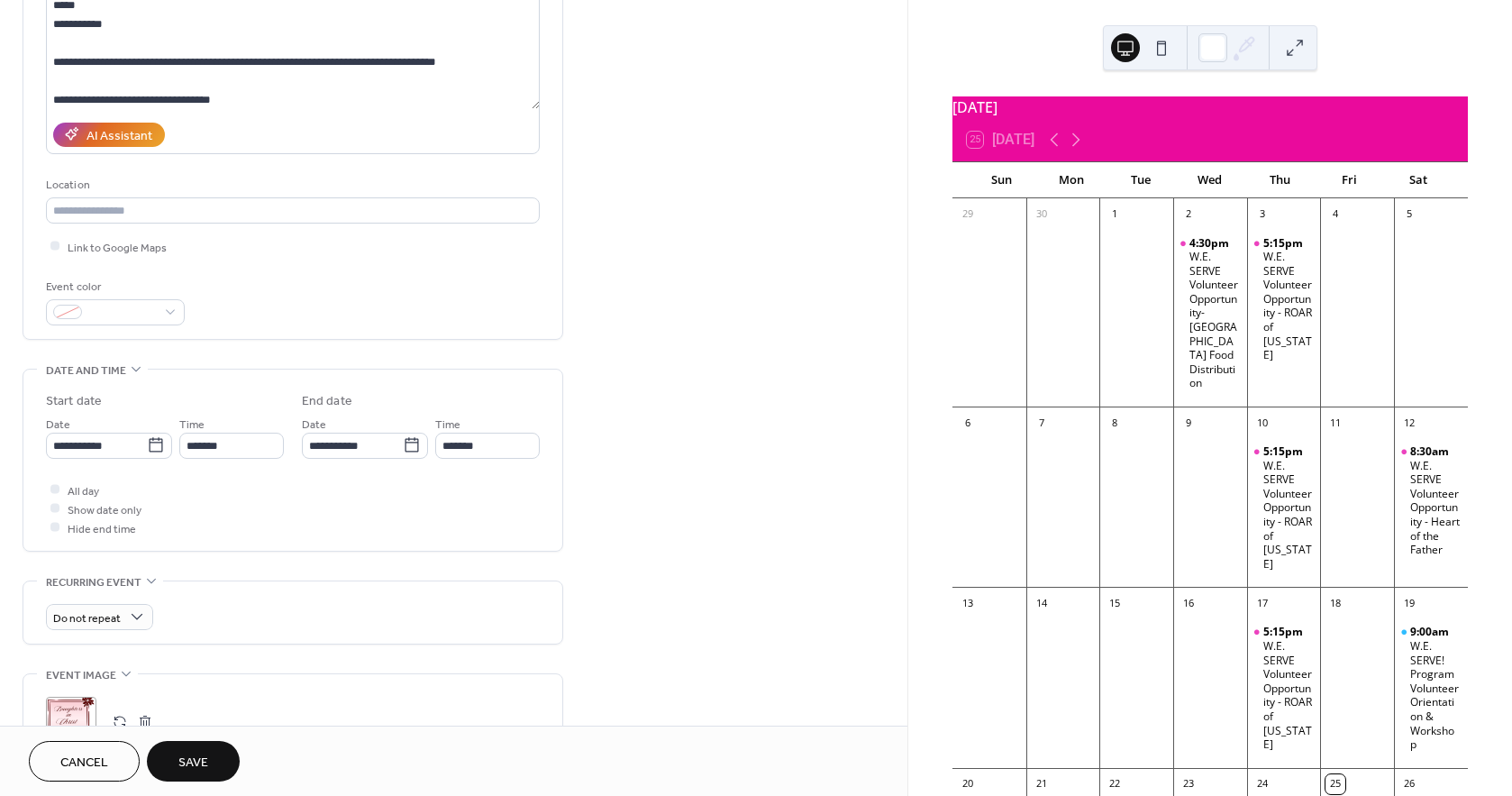 scroll, scrollTop: 200, scrollLeft: 0, axis: vertical 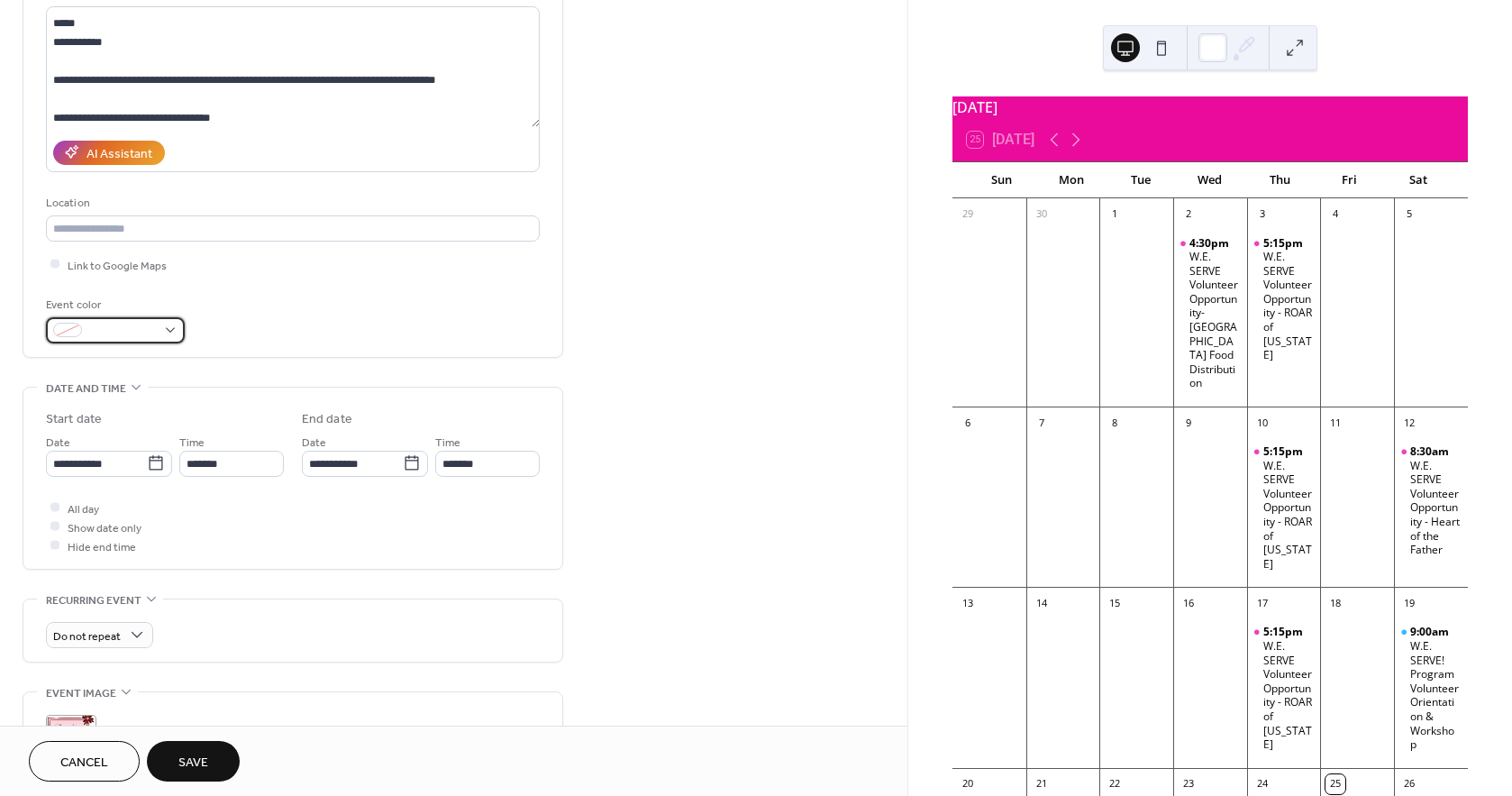 click at bounding box center [115, 330] 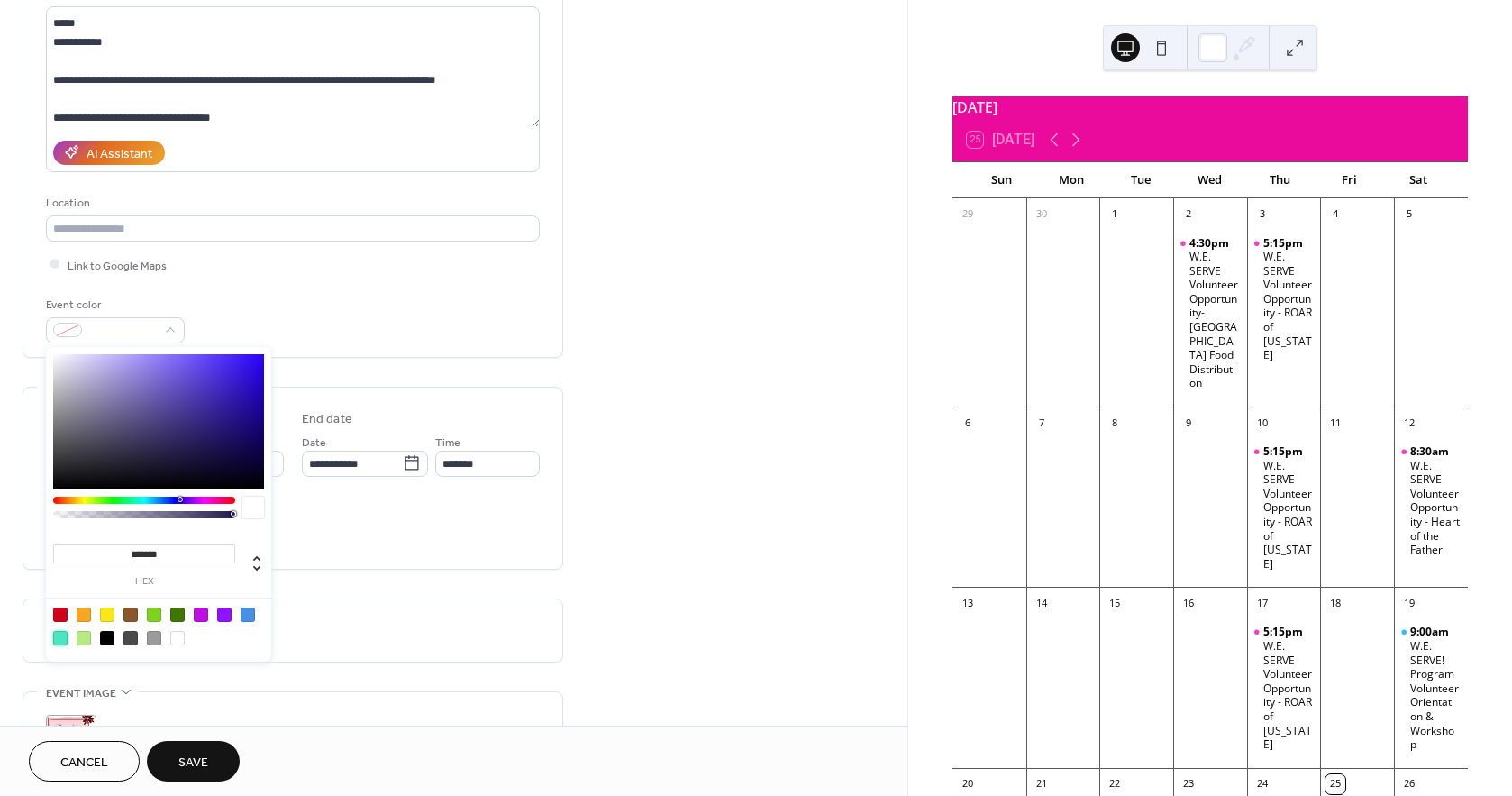 click at bounding box center [60, 638] 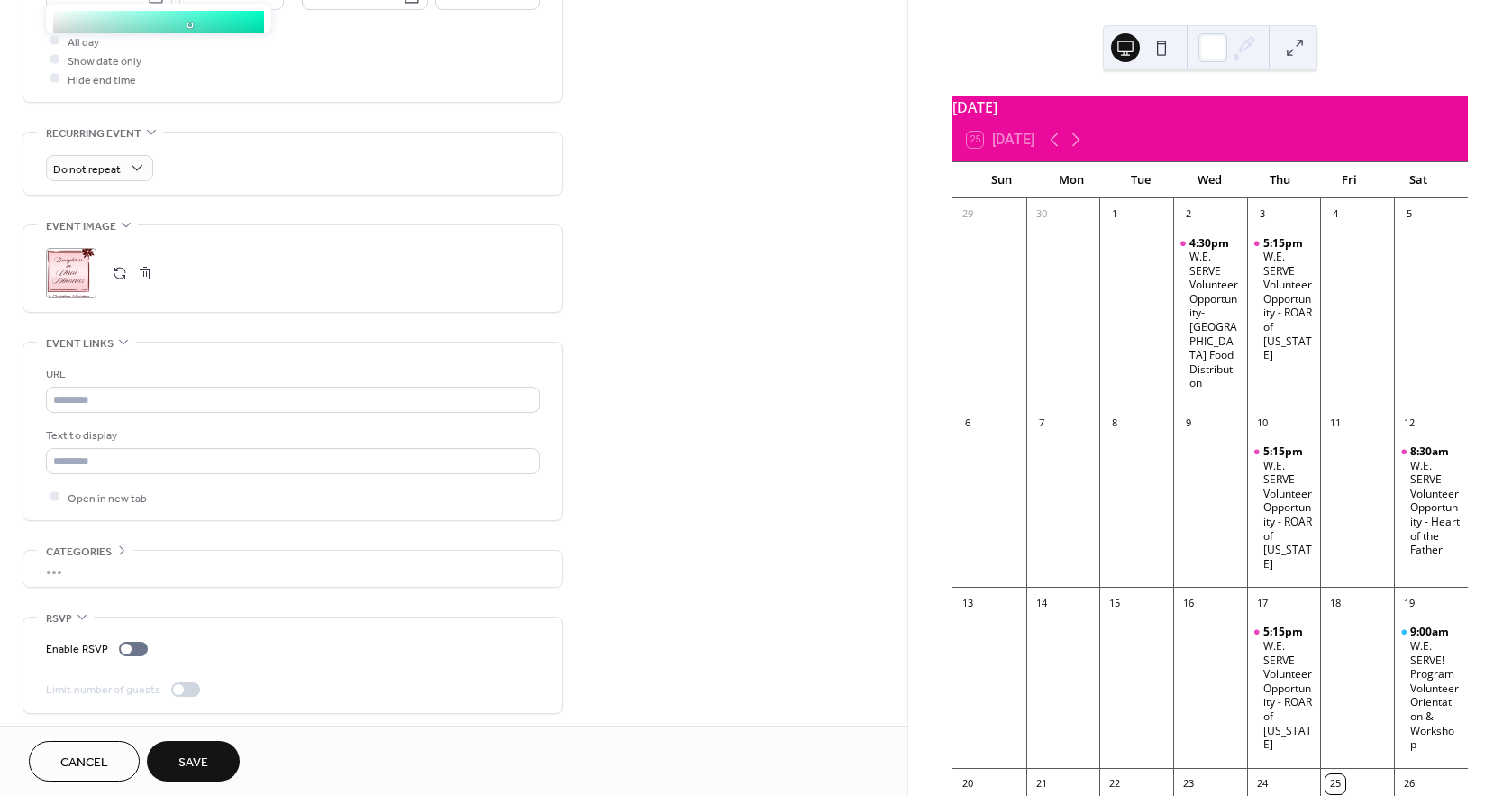 scroll, scrollTop: 673, scrollLeft: 0, axis: vertical 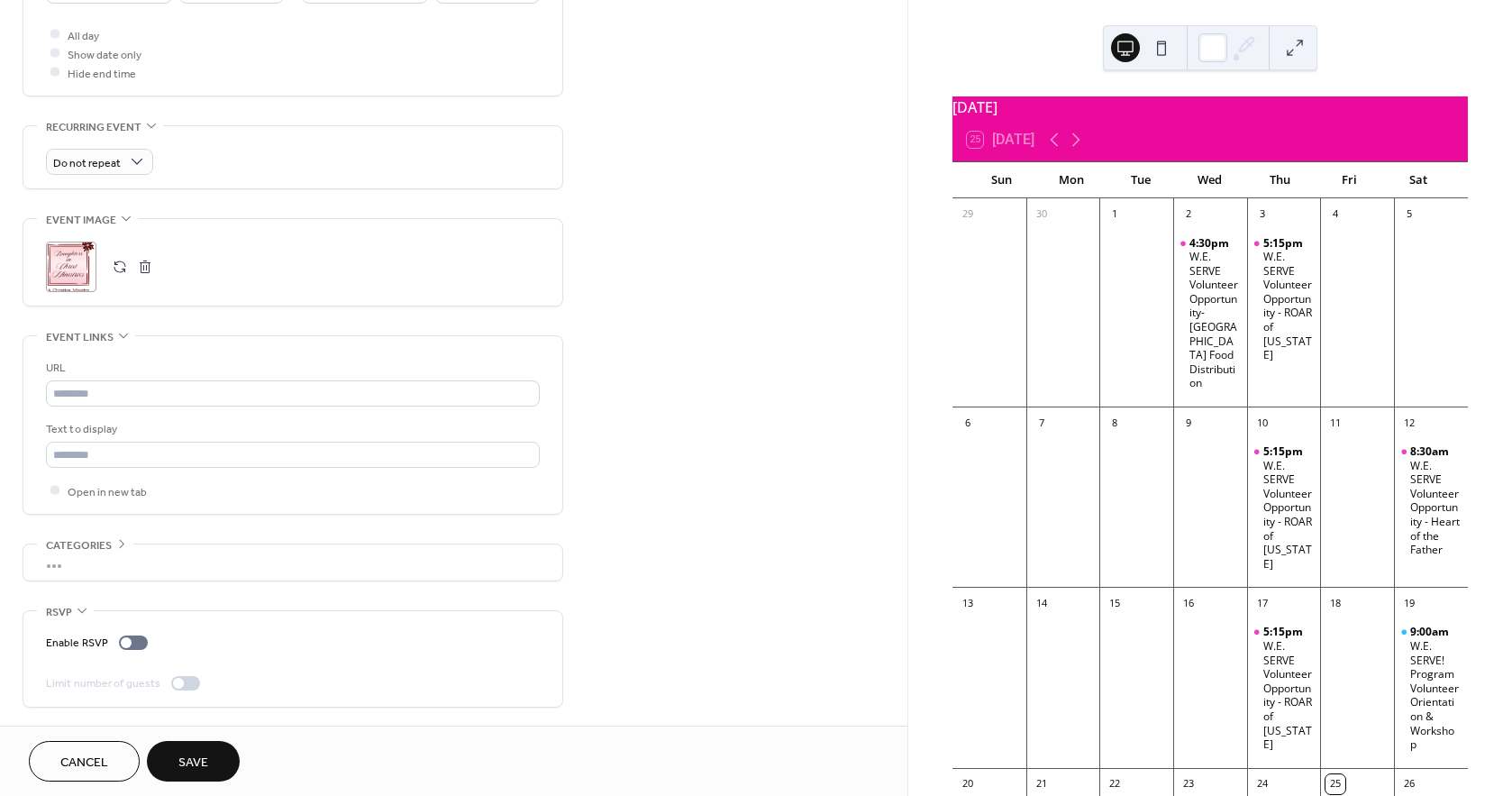click on "Save" at bounding box center (193, 763) 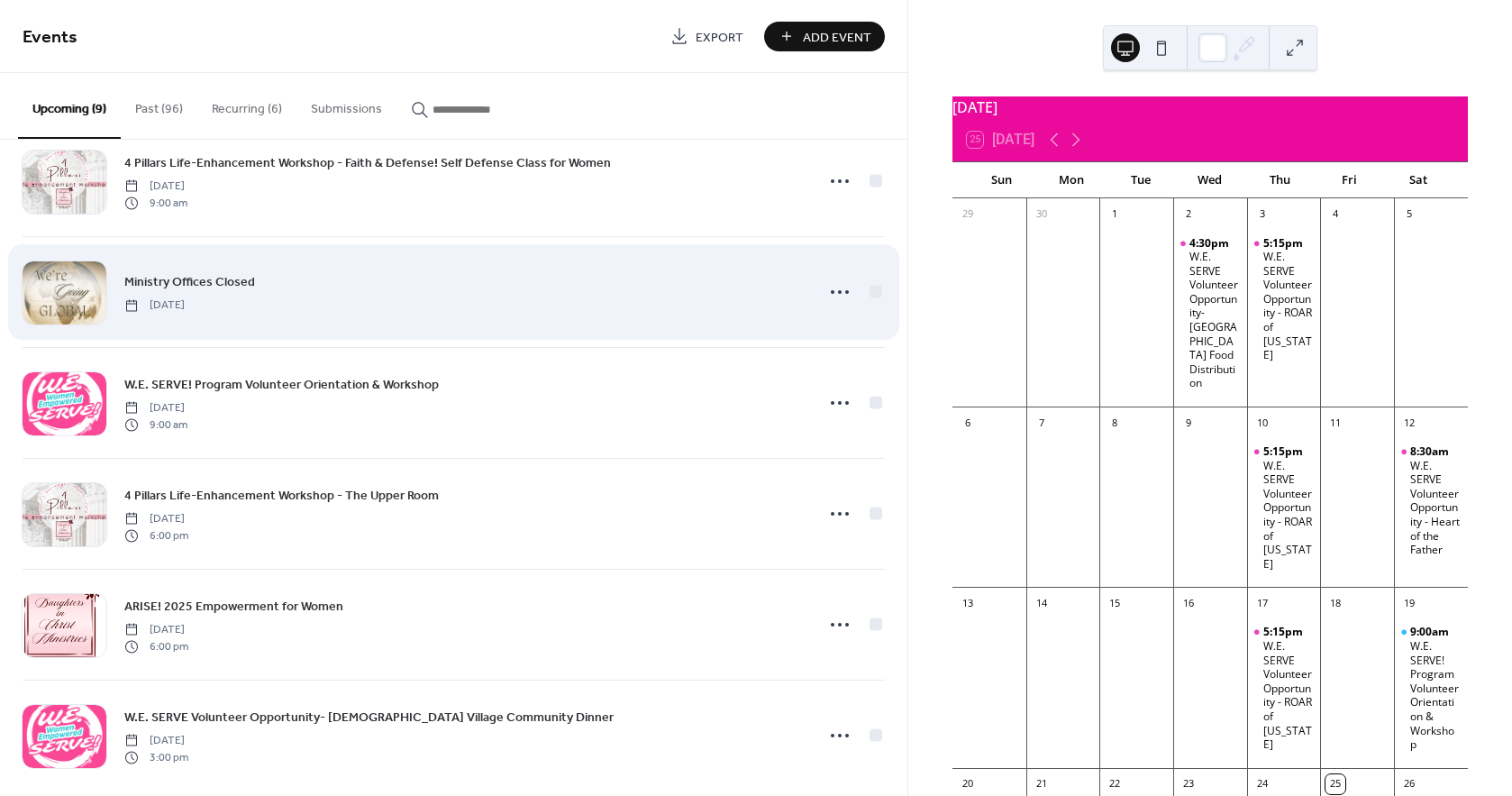 scroll, scrollTop: 394, scrollLeft: 0, axis: vertical 